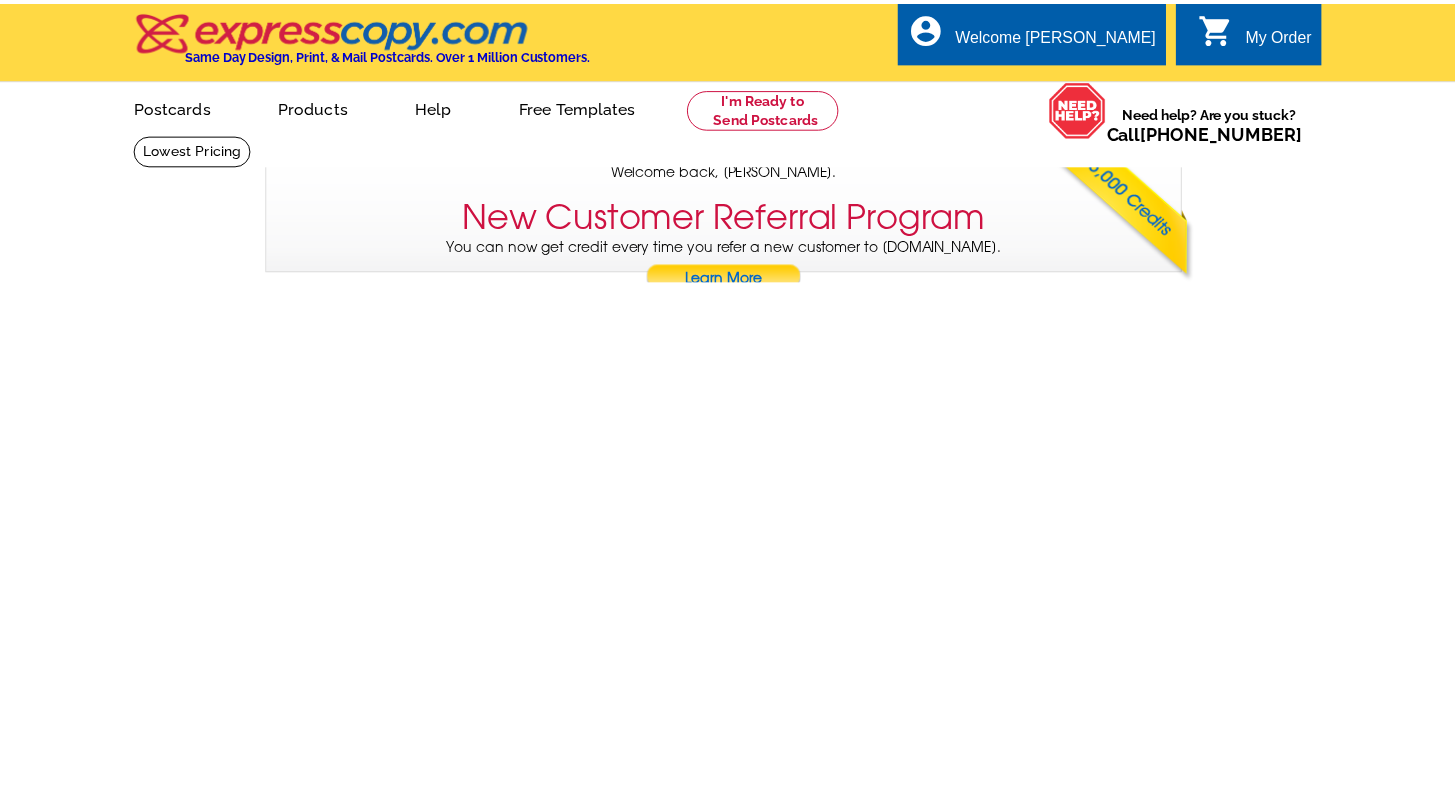 scroll, scrollTop: 0, scrollLeft: 0, axis: both 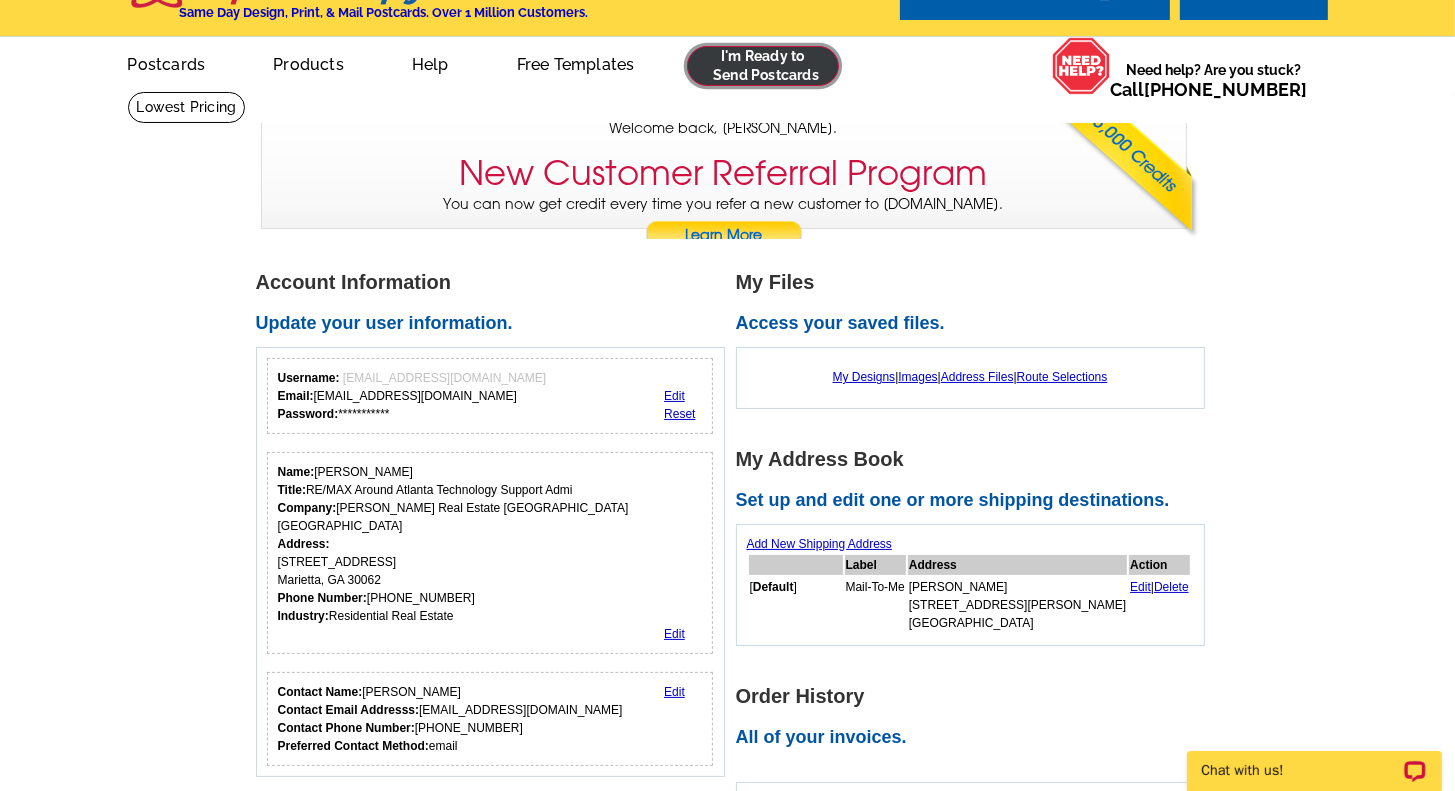 click at bounding box center [763, 66] 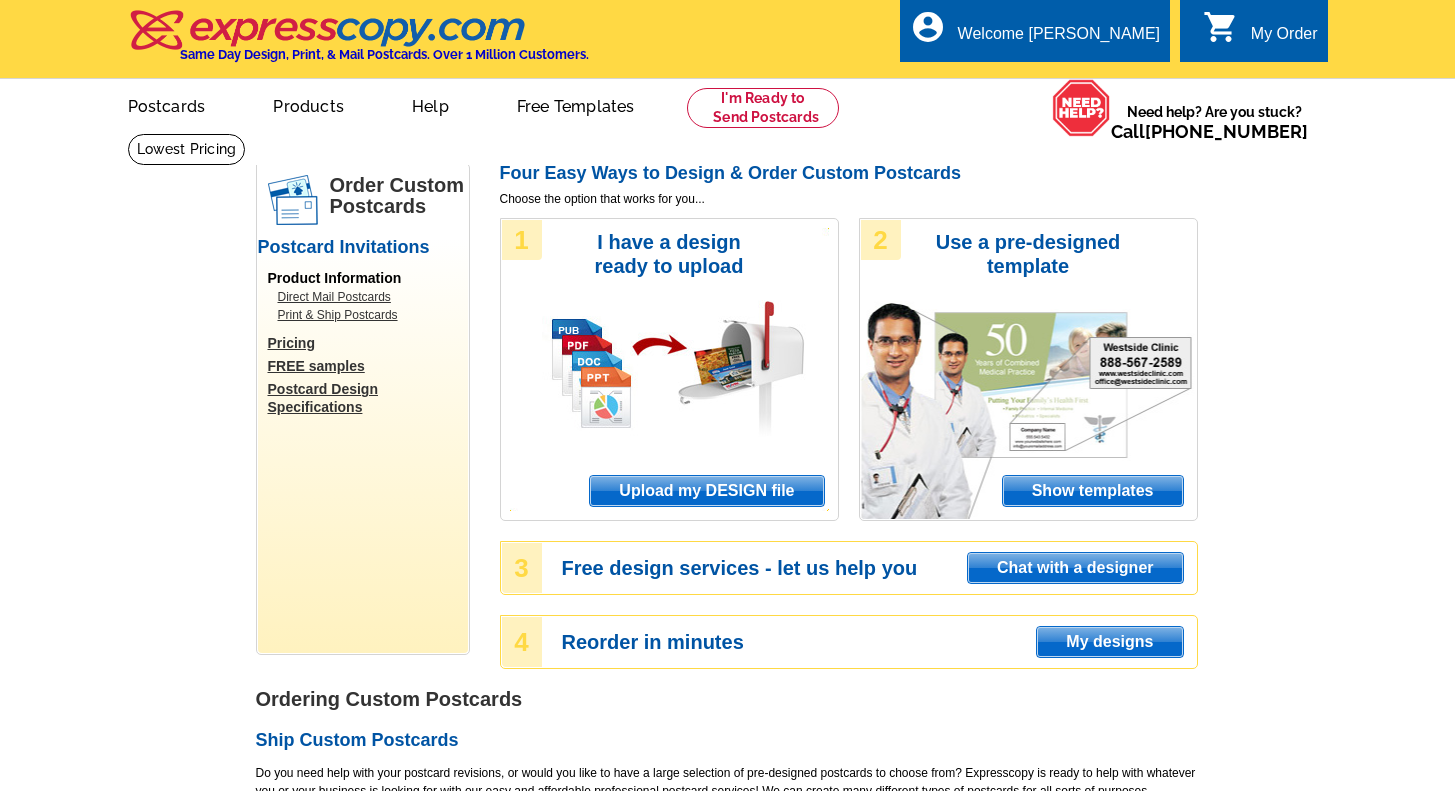 scroll, scrollTop: 0, scrollLeft: 0, axis: both 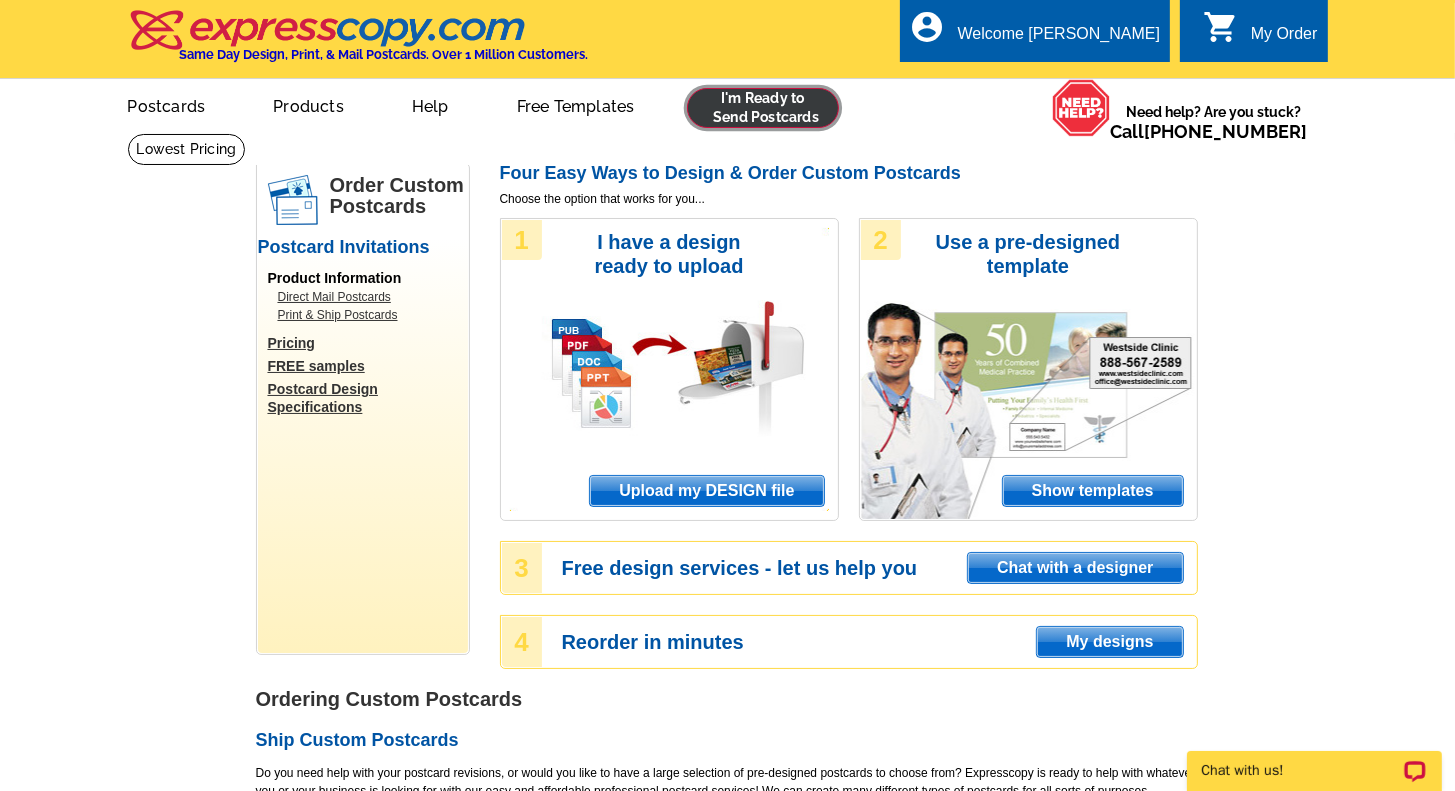click at bounding box center [763, 108] 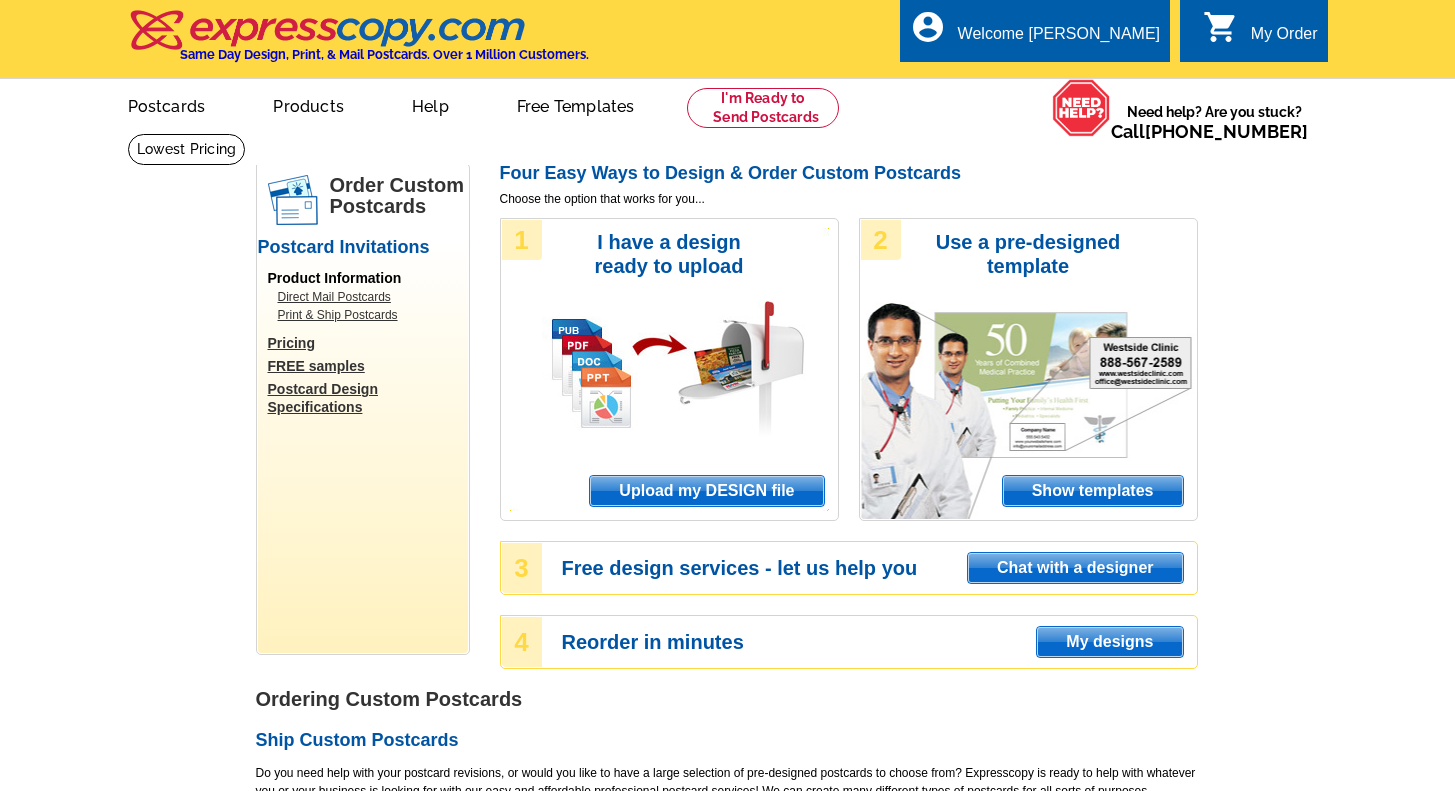 scroll, scrollTop: 0, scrollLeft: 0, axis: both 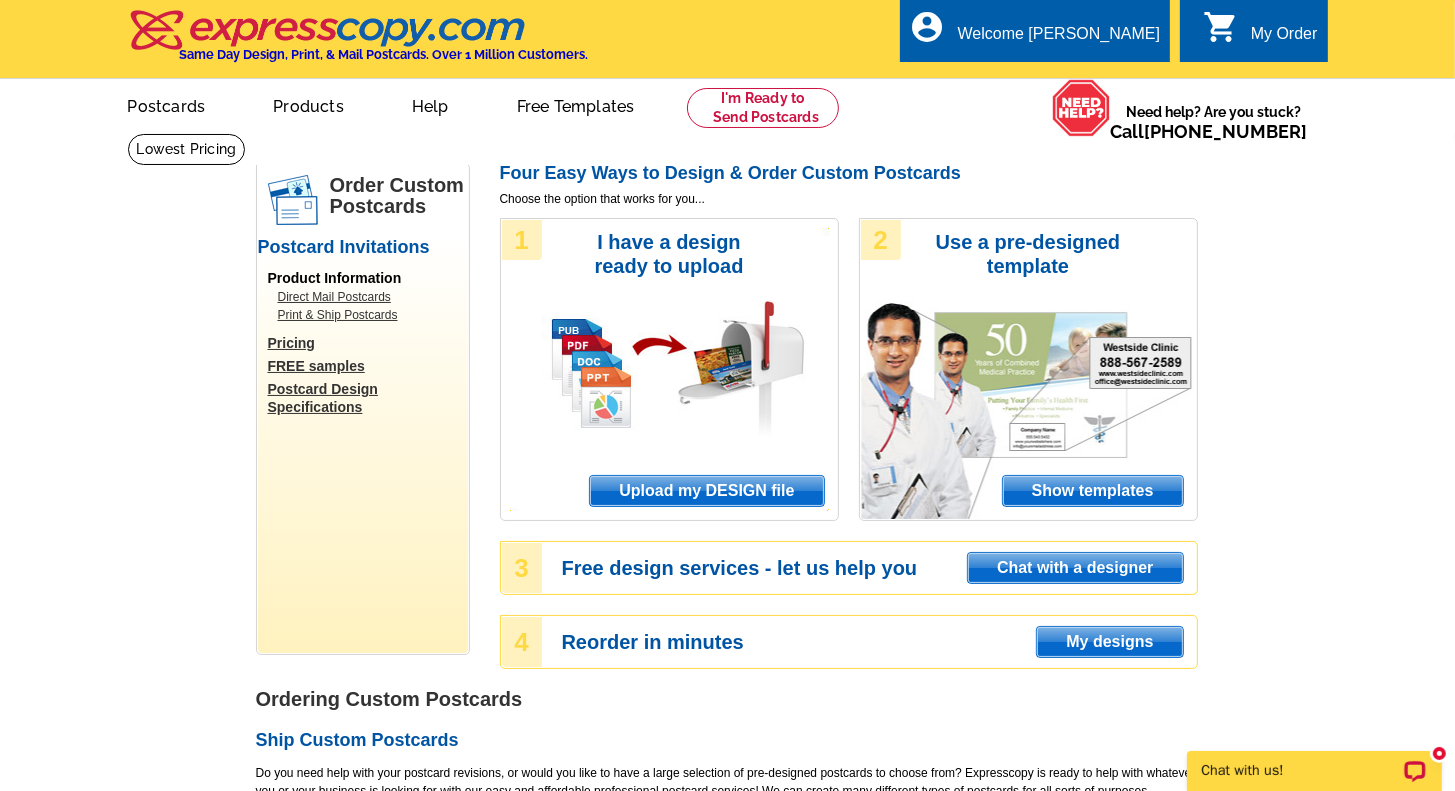 click on "Upload my DESIGN file" at bounding box center (706, 491) 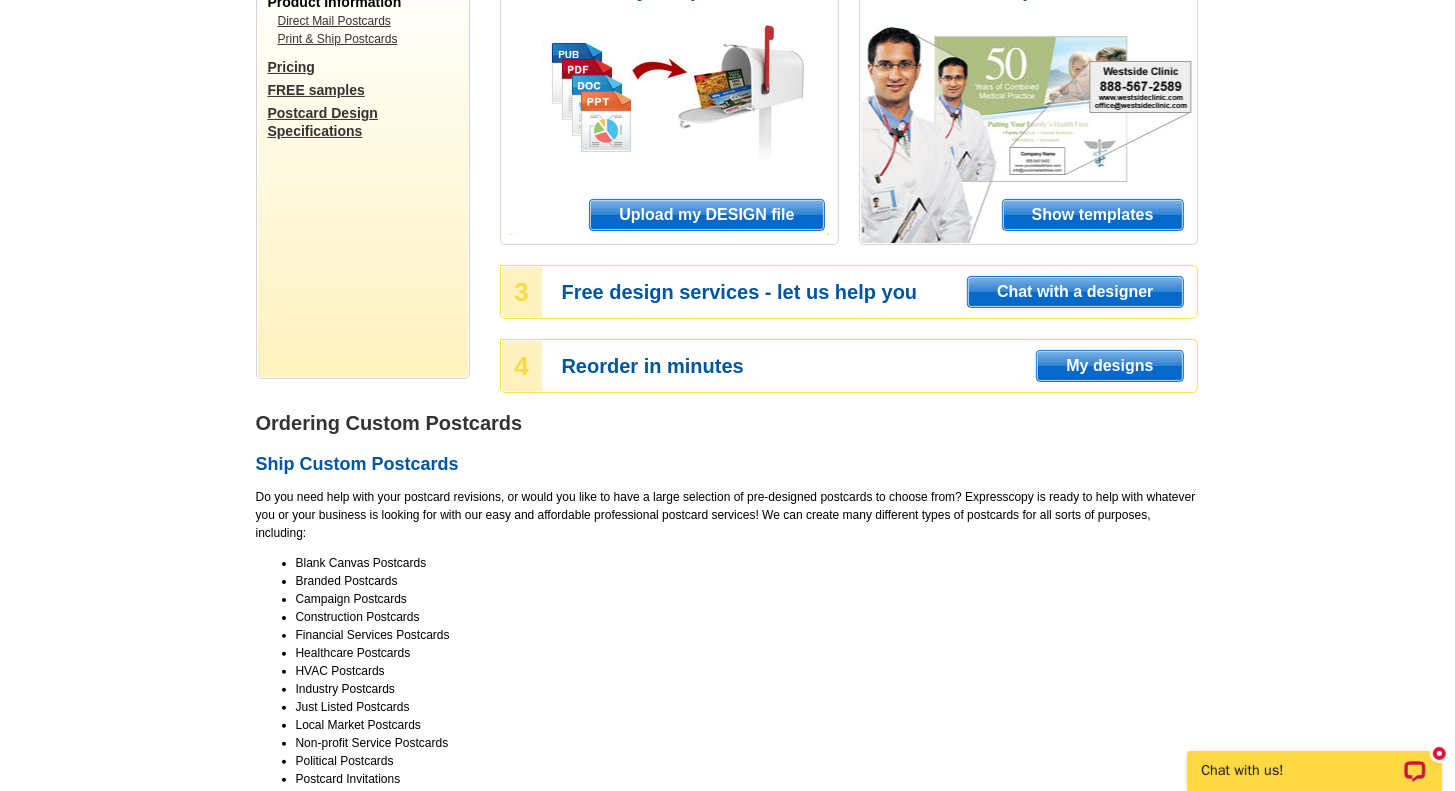 scroll, scrollTop: 300, scrollLeft: 0, axis: vertical 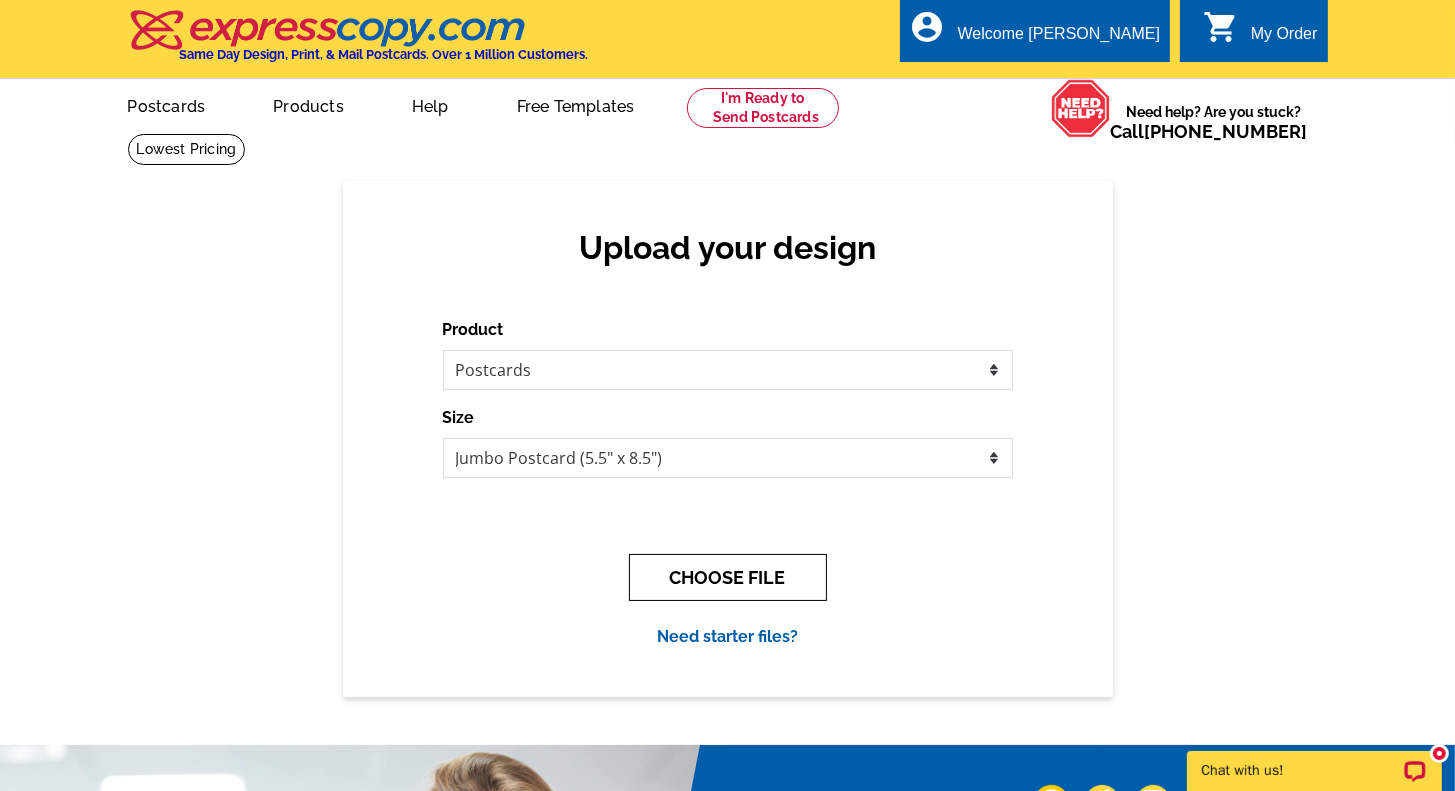 click on "CHOOSE FILE" at bounding box center [728, 577] 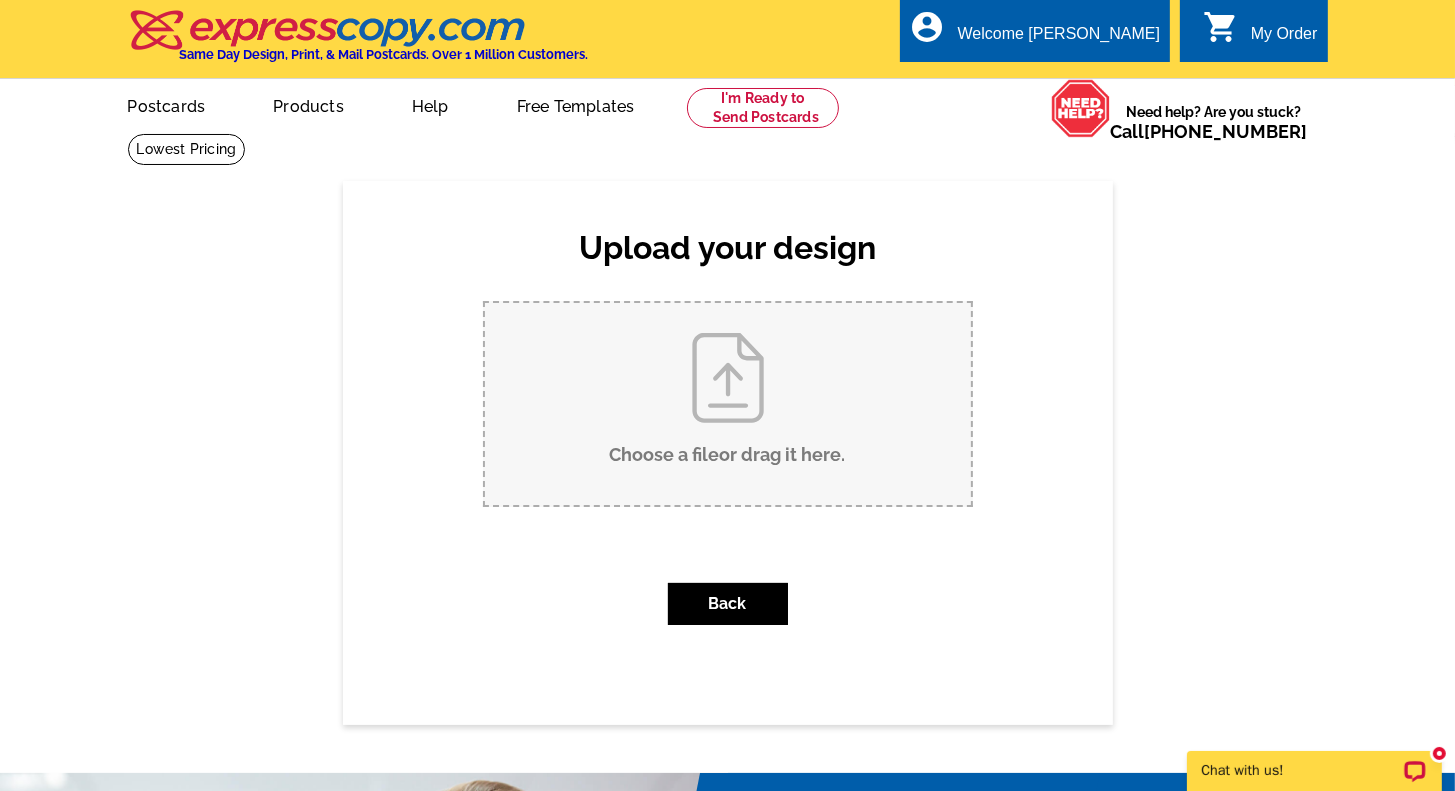 click on "Choose a file  or drag it here ." at bounding box center [728, 404] 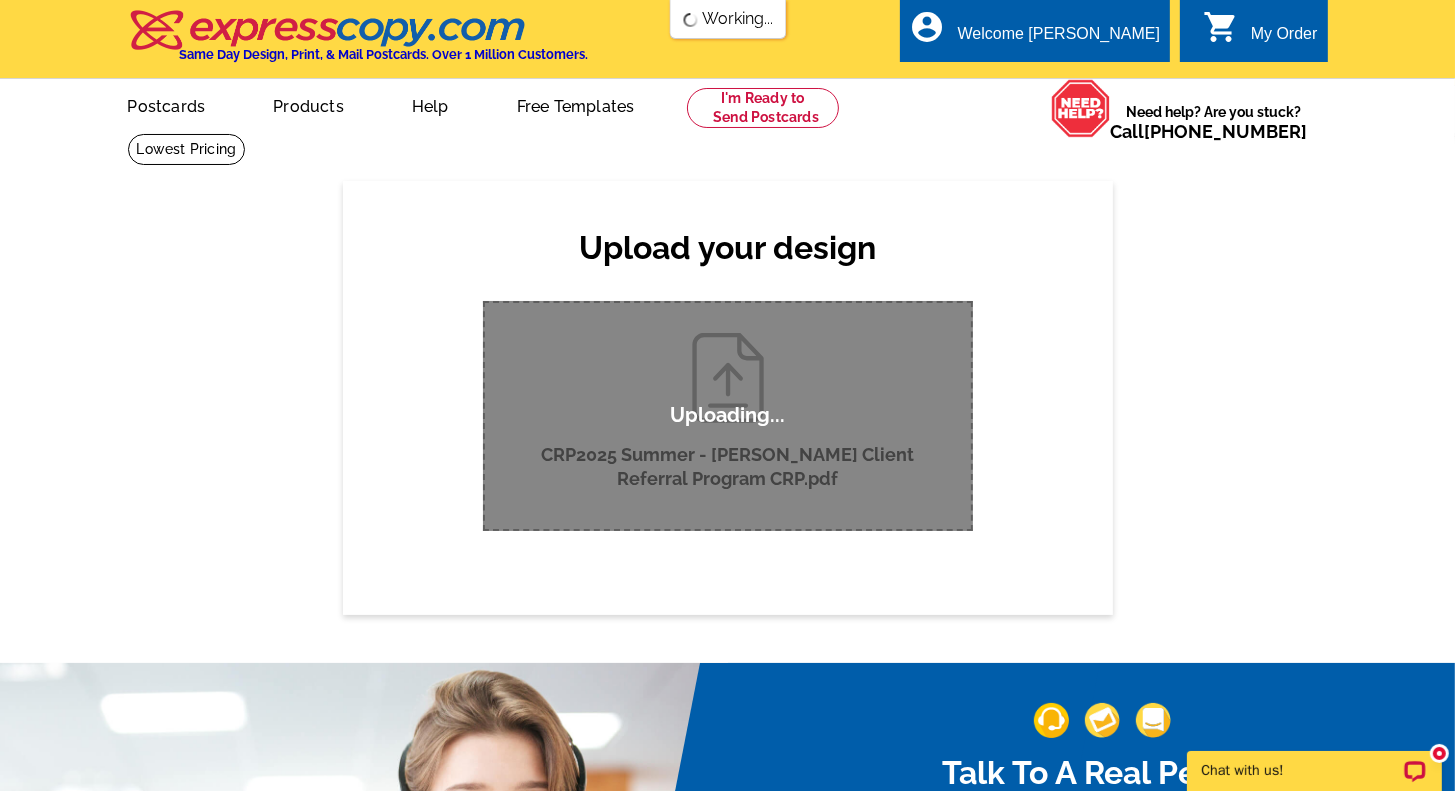 scroll, scrollTop: 0, scrollLeft: 0, axis: both 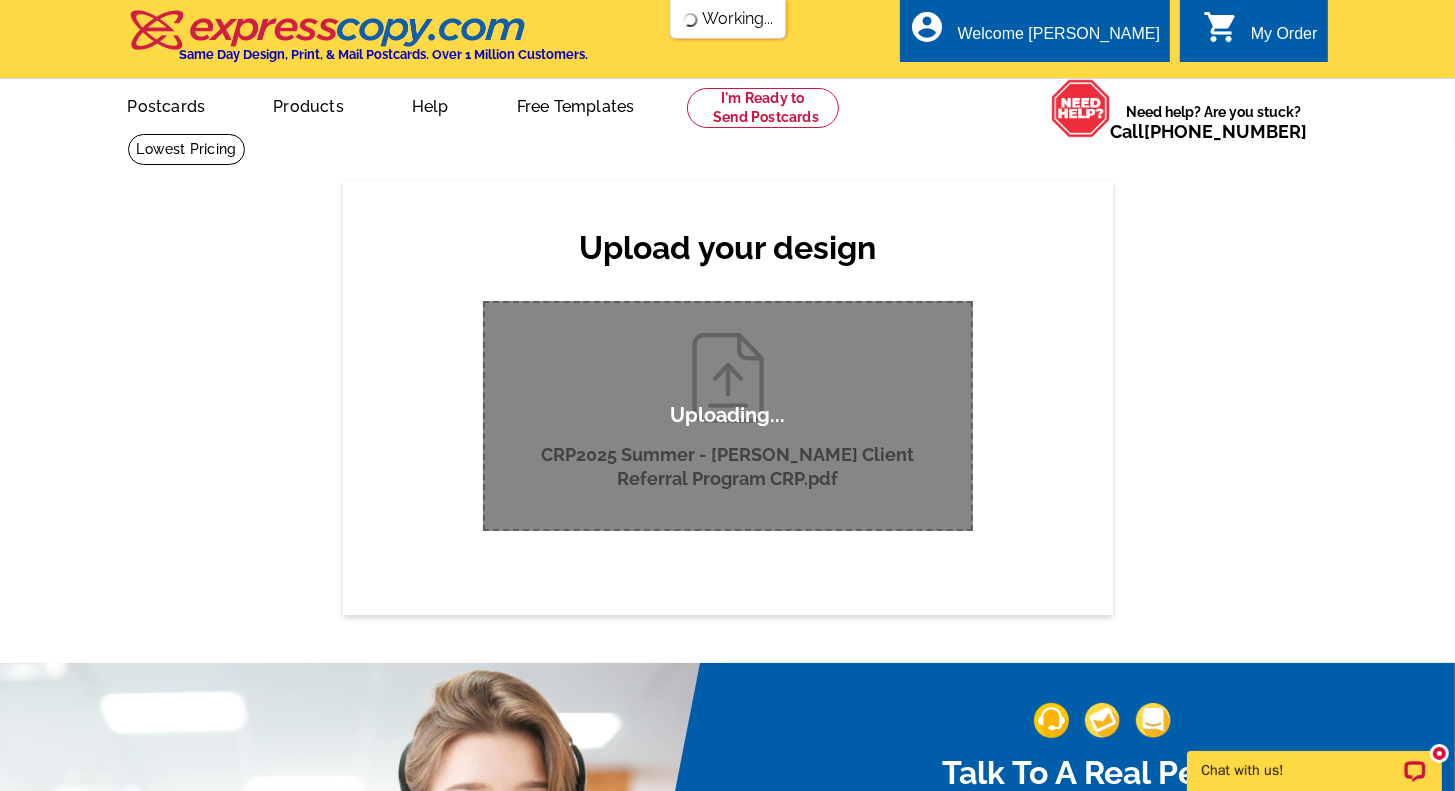 type 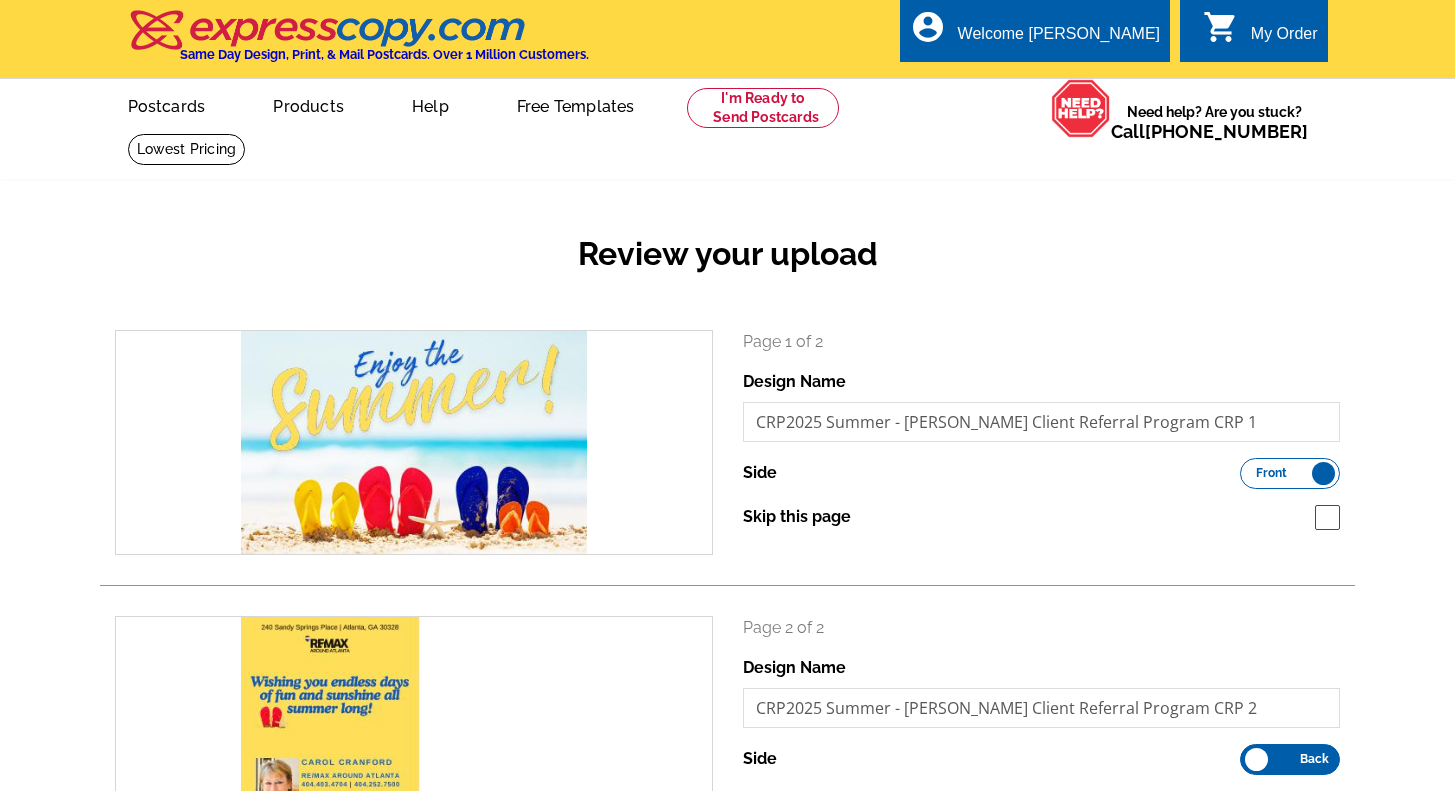 scroll, scrollTop: 0, scrollLeft: 0, axis: both 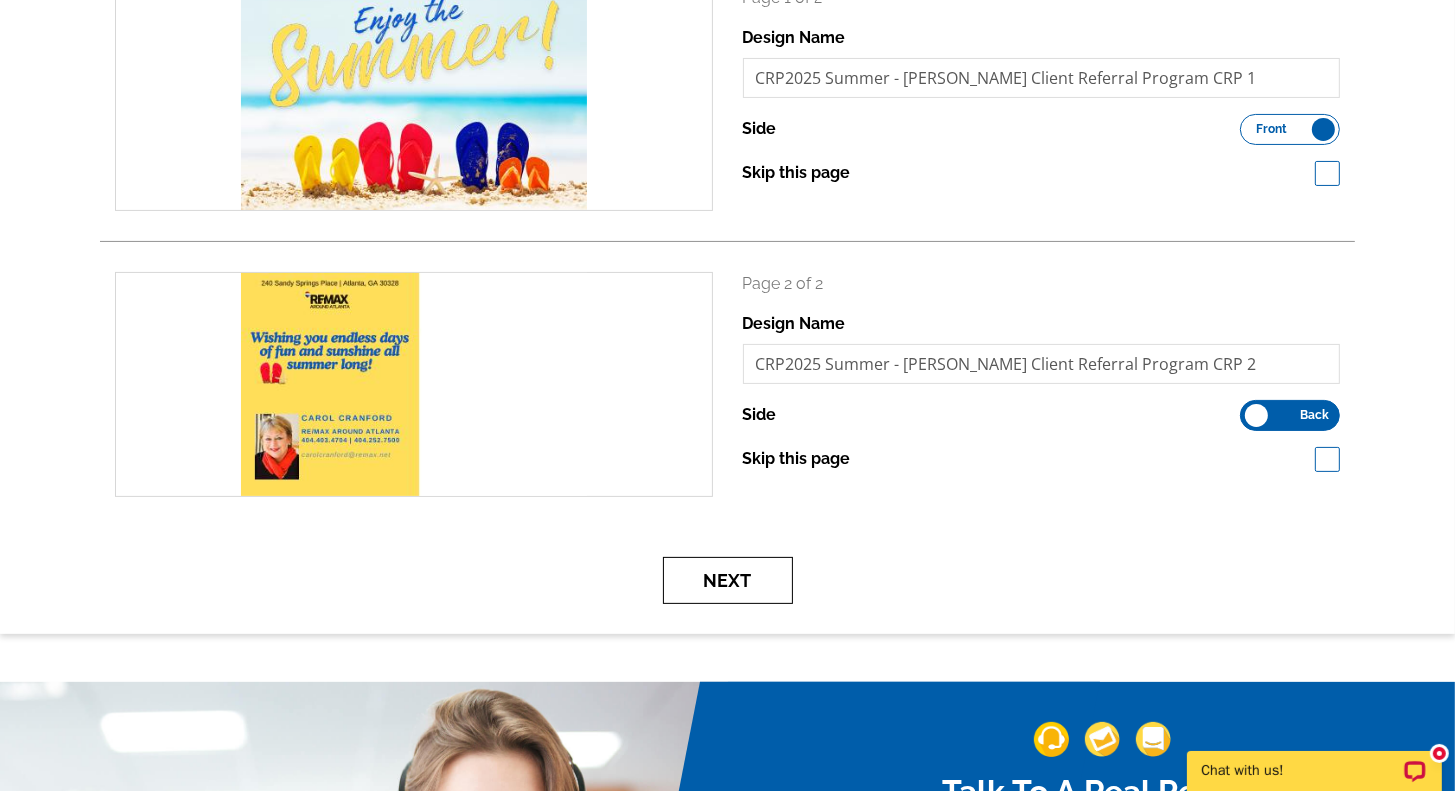 click on "Next" at bounding box center [728, 580] 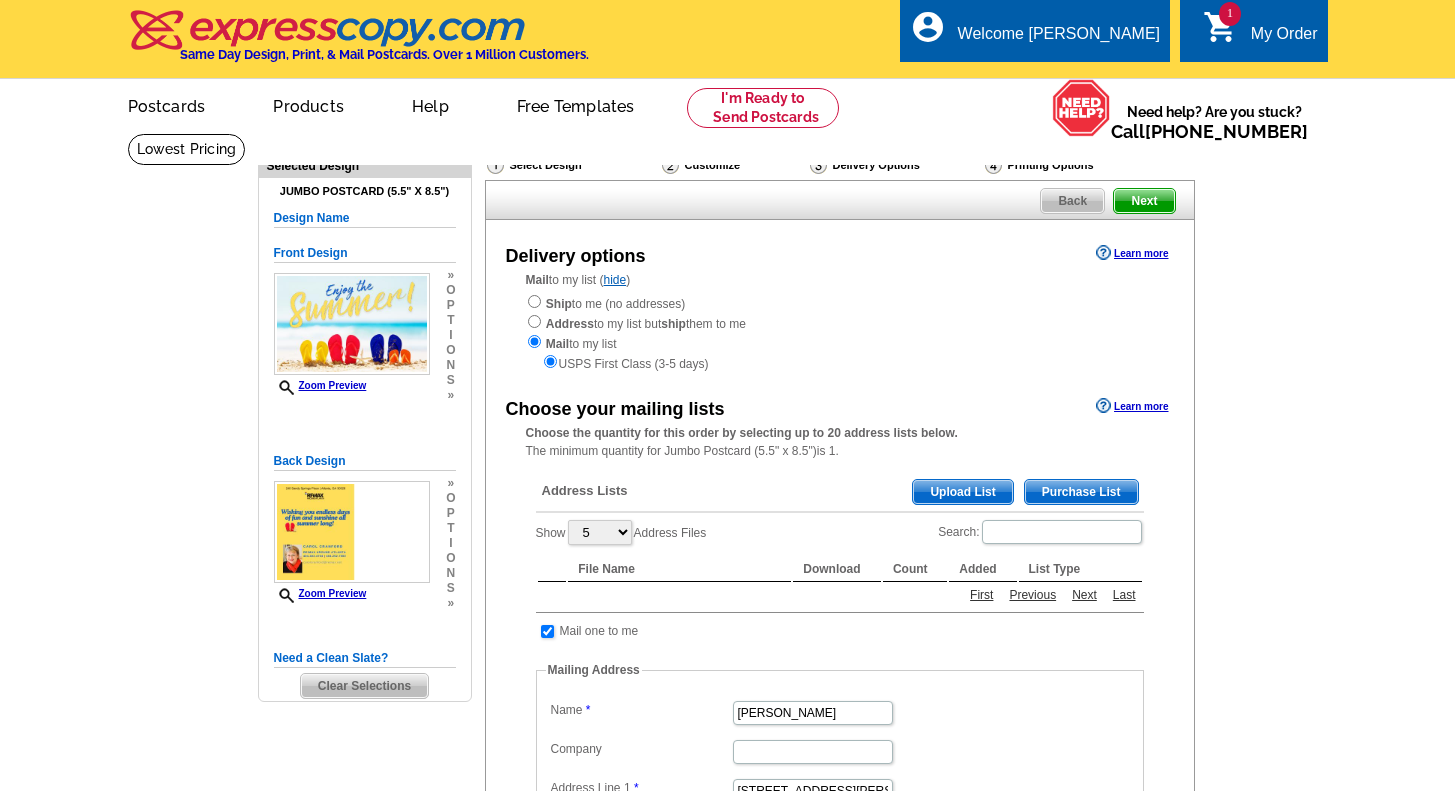 scroll, scrollTop: 0, scrollLeft: 0, axis: both 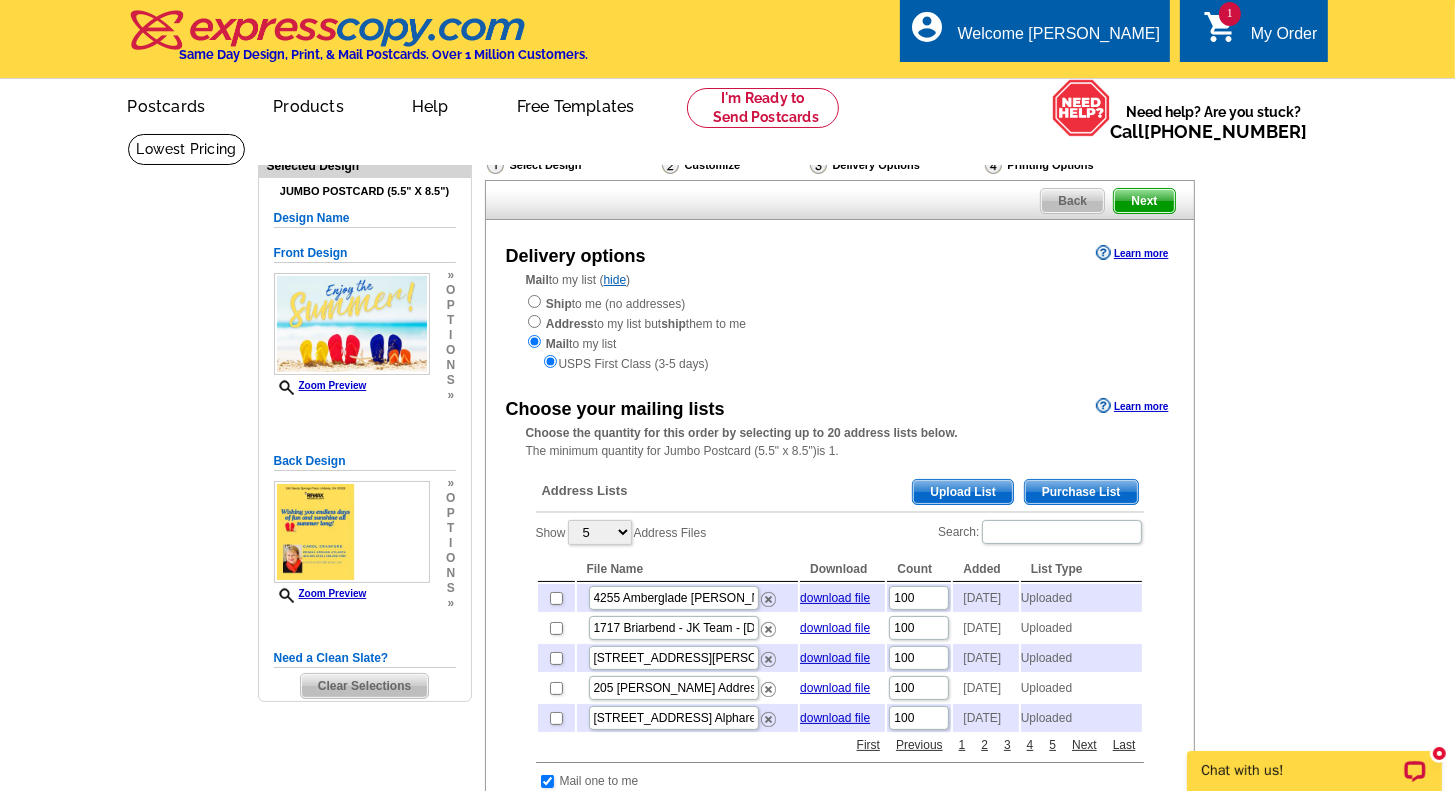 click on "Upload List" at bounding box center (962, 492) 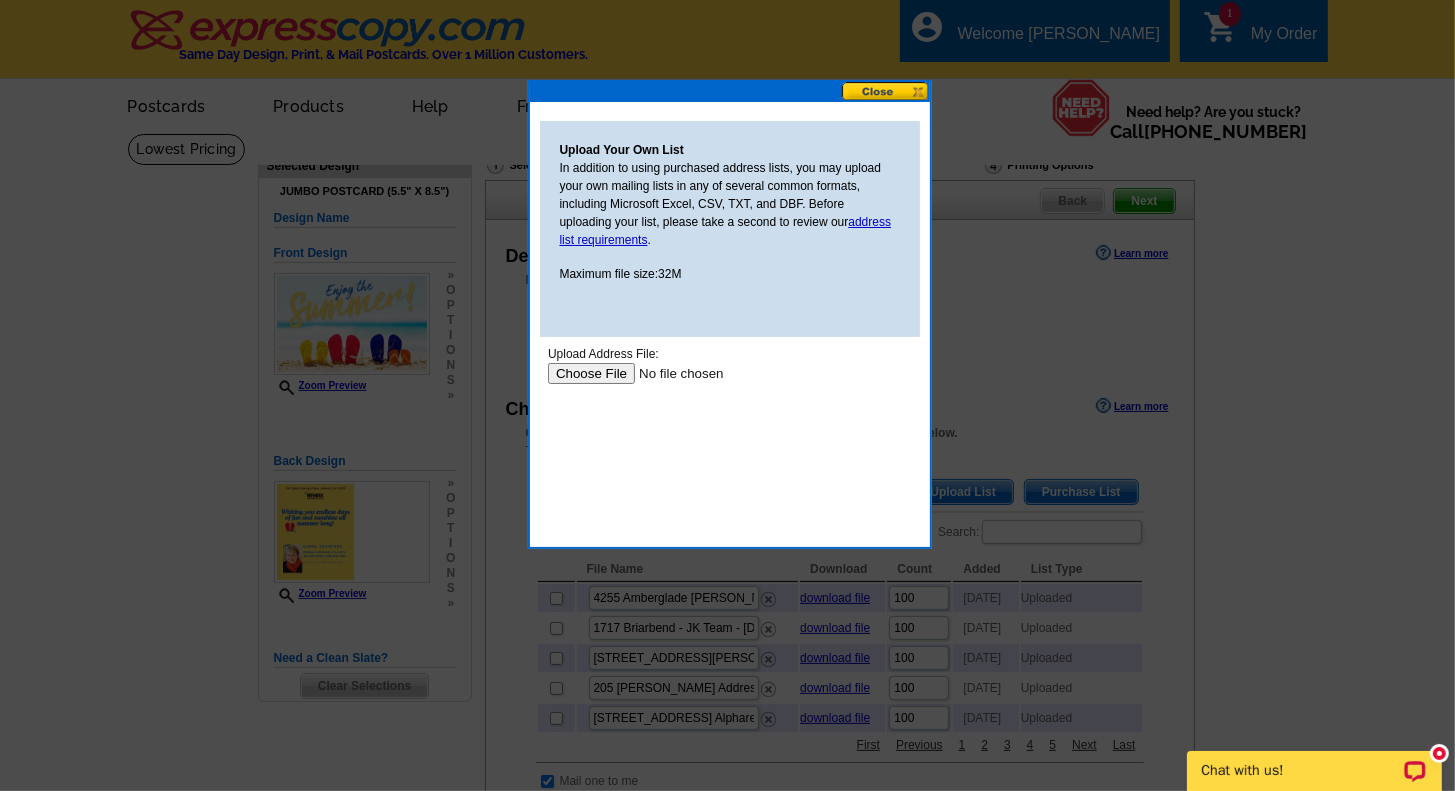 scroll, scrollTop: 0, scrollLeft: 0, axis: both 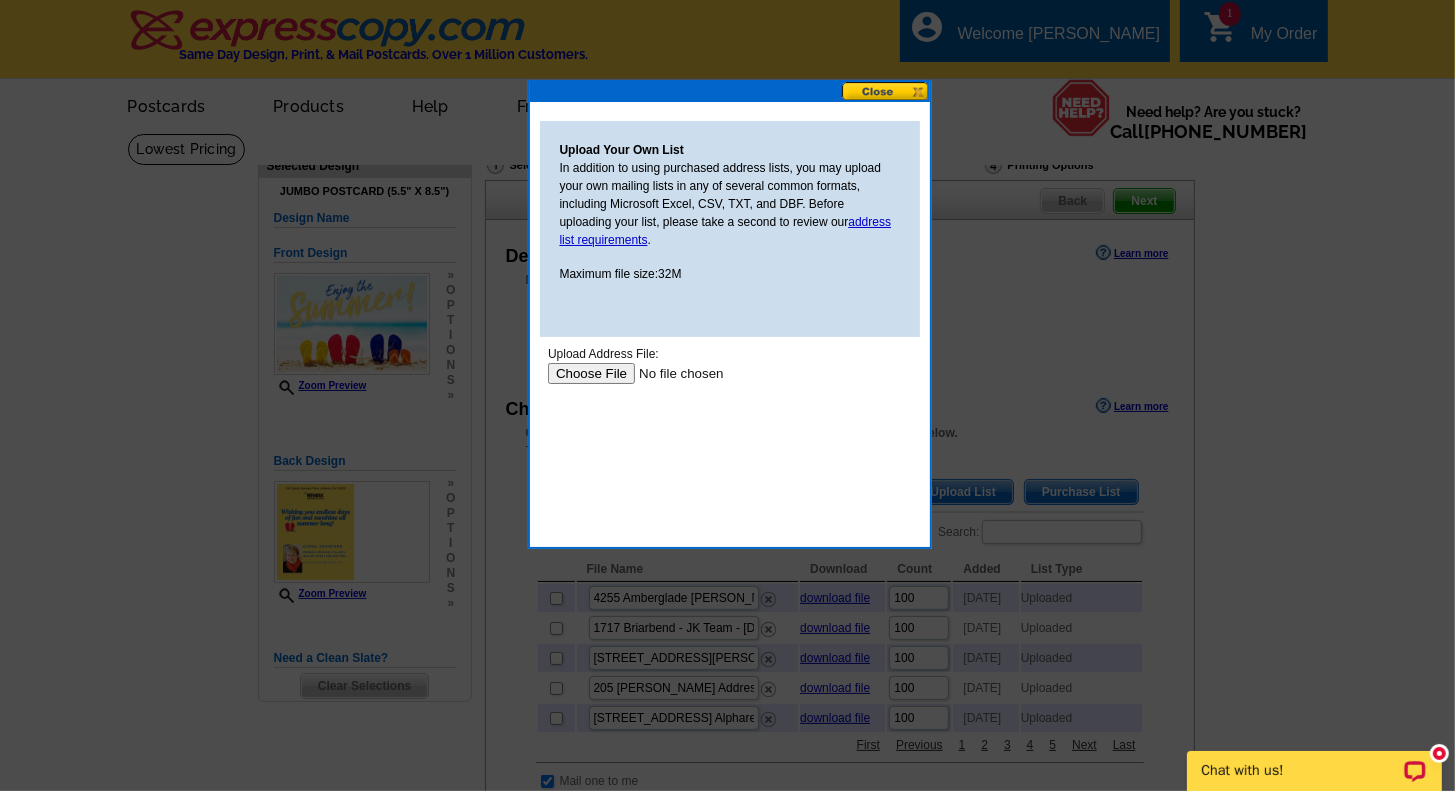 click at bounding box center [673, 372] 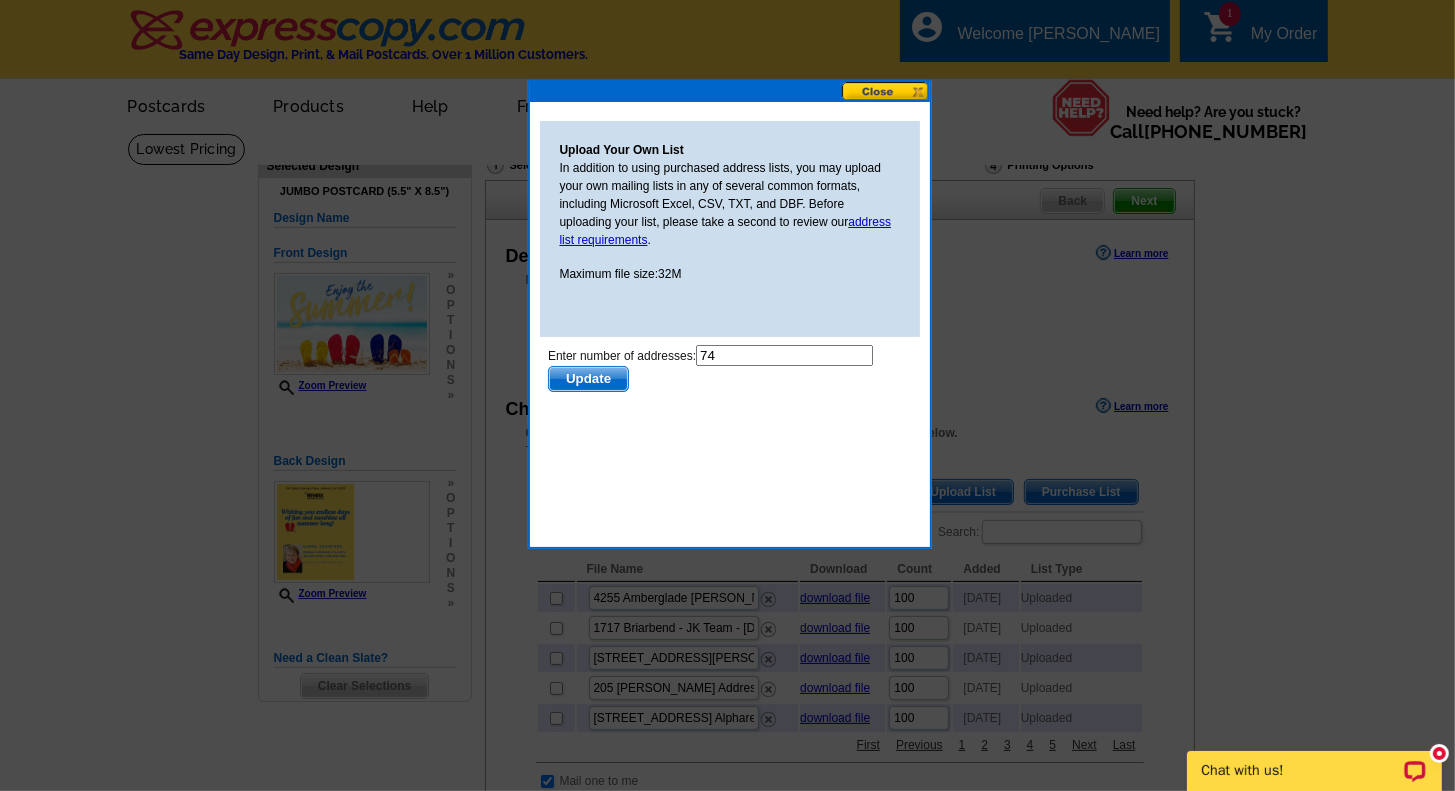 scroll, scrollTop: 0, scrollLeft: 0, axis: both 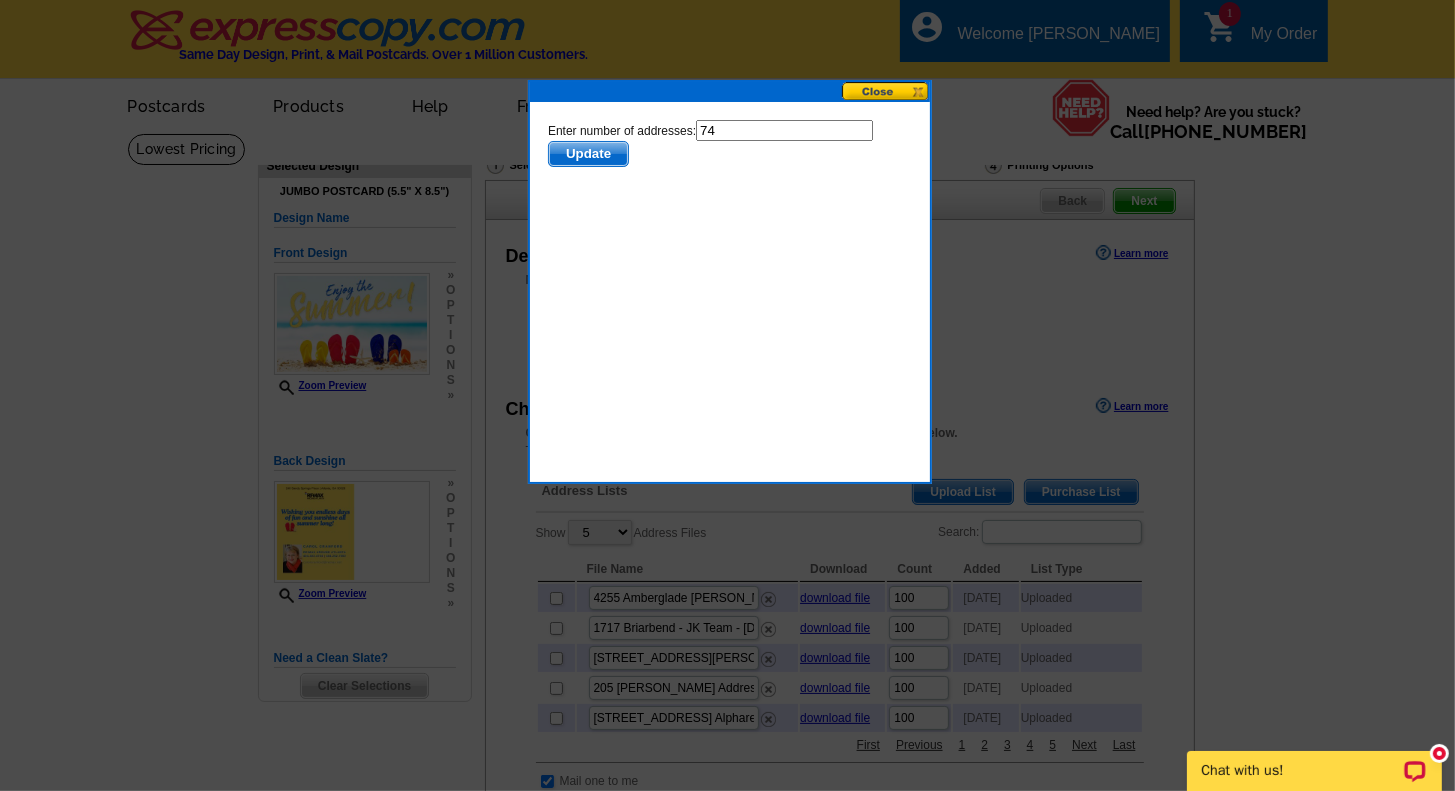 click on "Update" at bounding box center [587, 153] 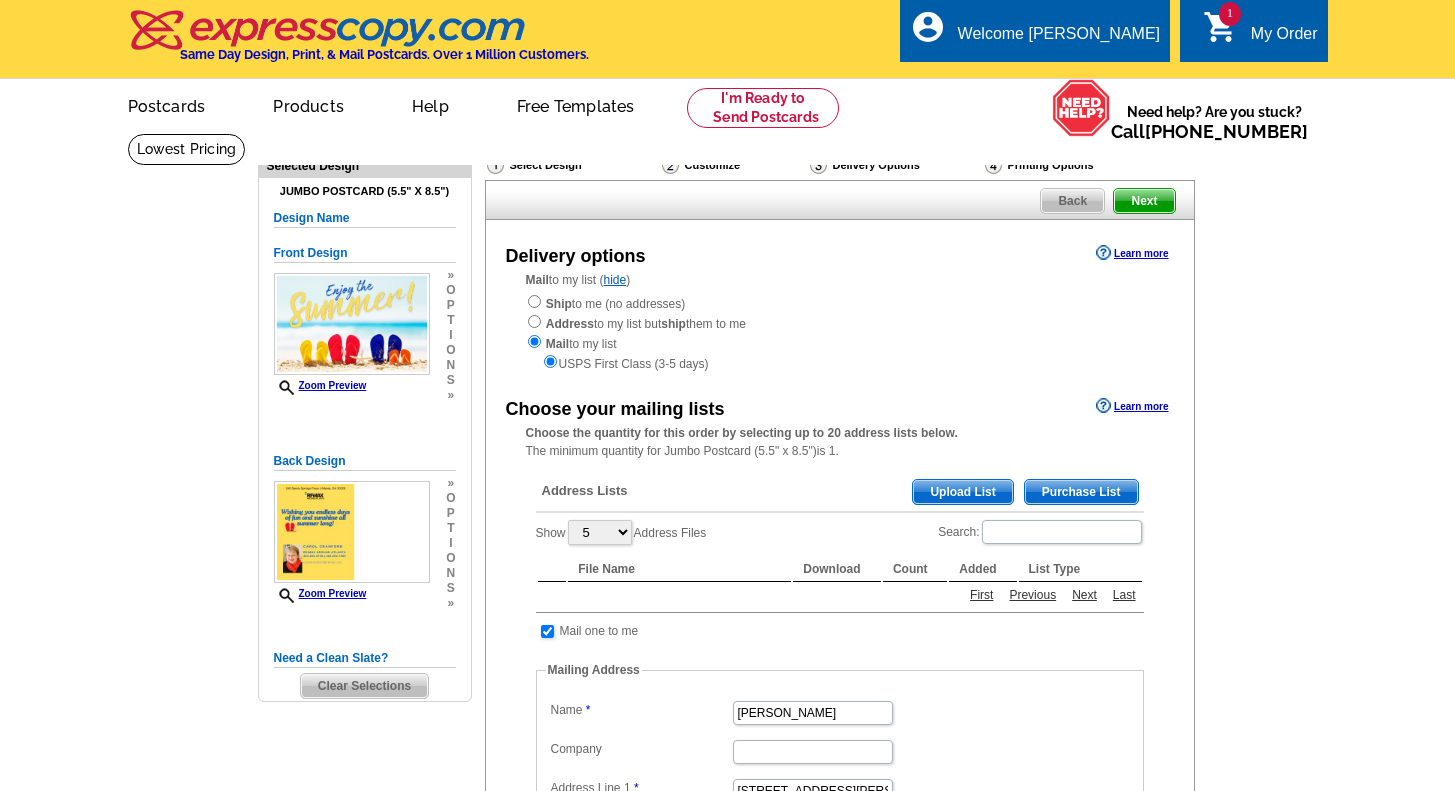 scroll, scrollTop: 0, scrollLeft: 0, axis: both 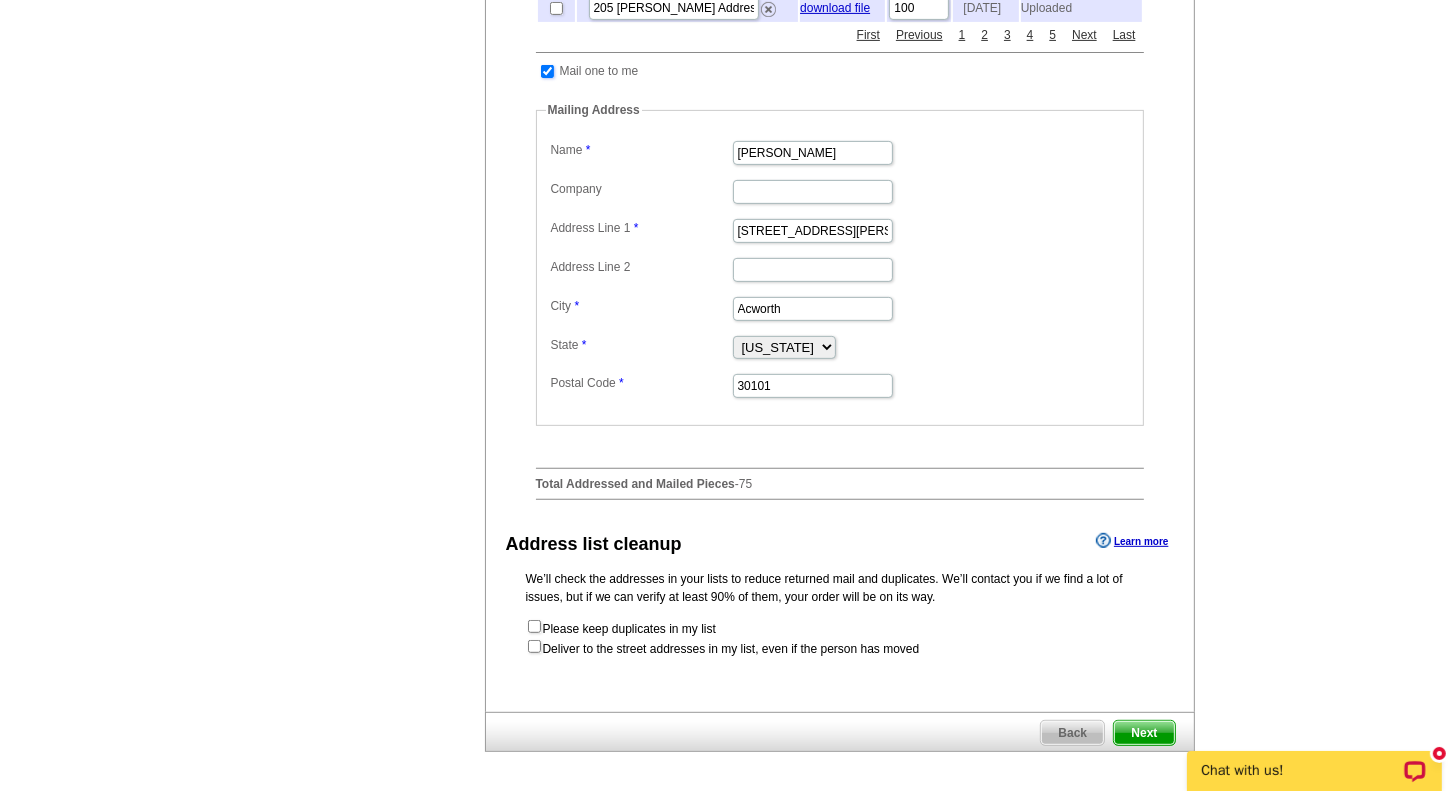click at bounding box center [547, 71] 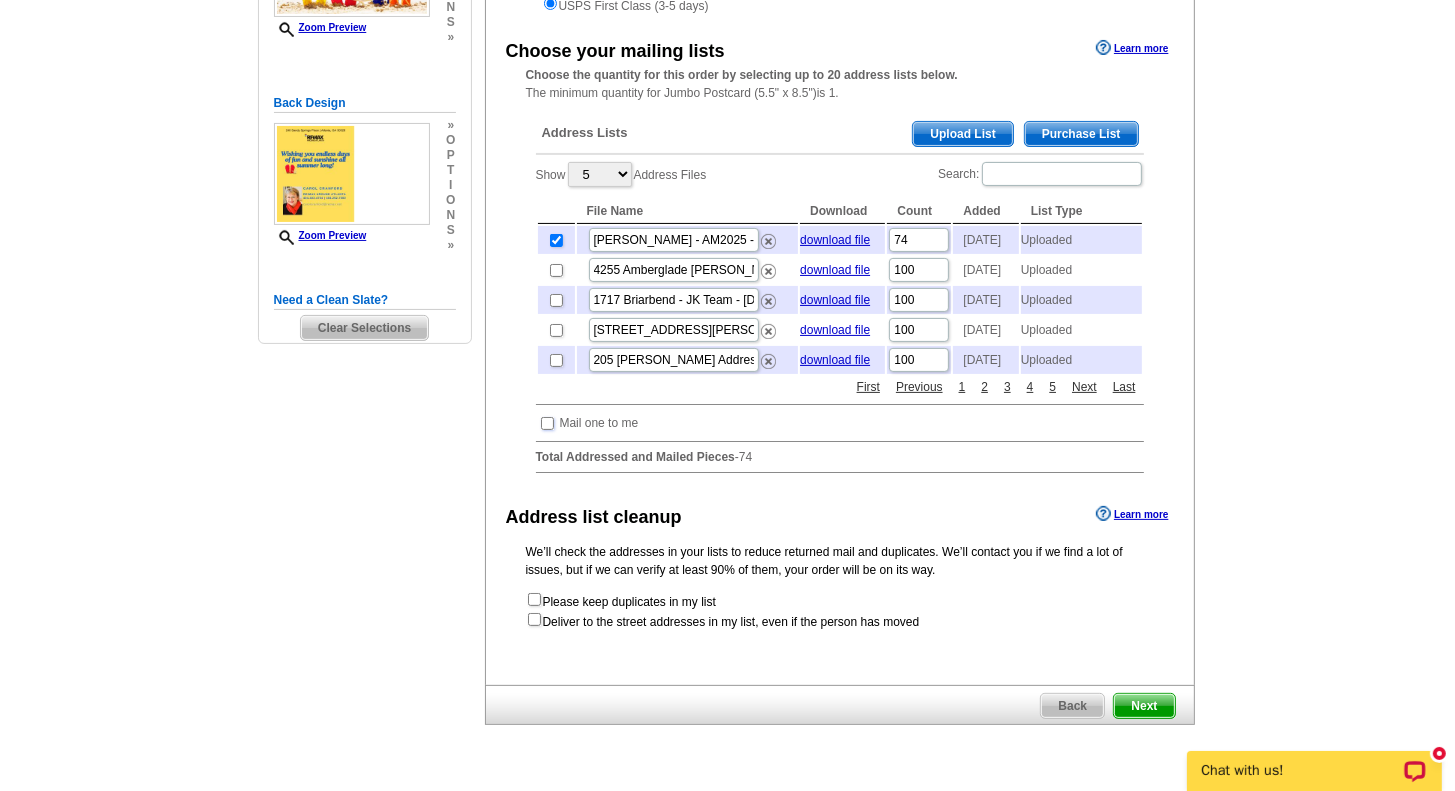 scroll, scrollTop: 356, scrollLeft: 0, axis: vertical 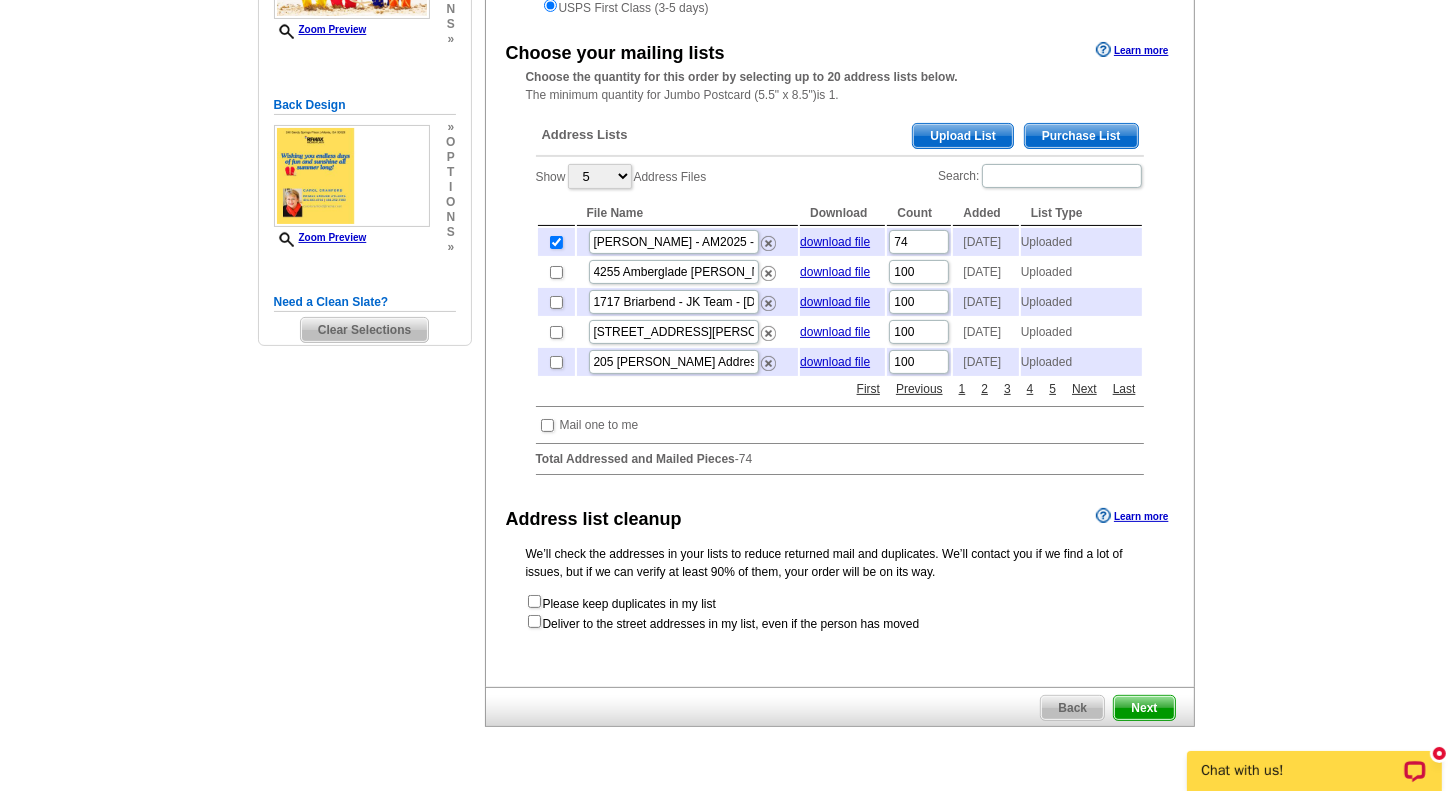 click on "Next" at bounding box center [1144, 708] 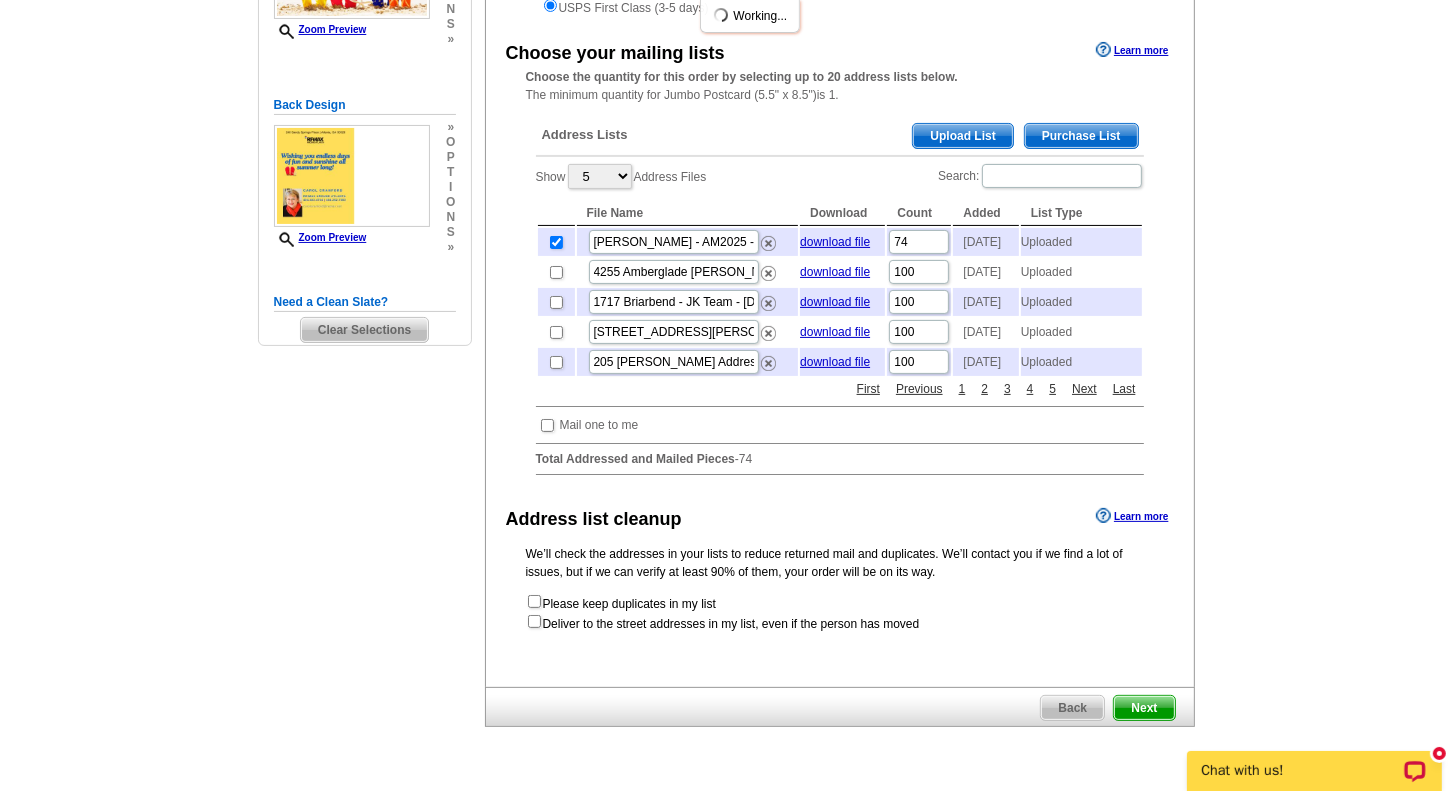 scroll, scrollTop: 0, scrollLeft: 0, axis: both 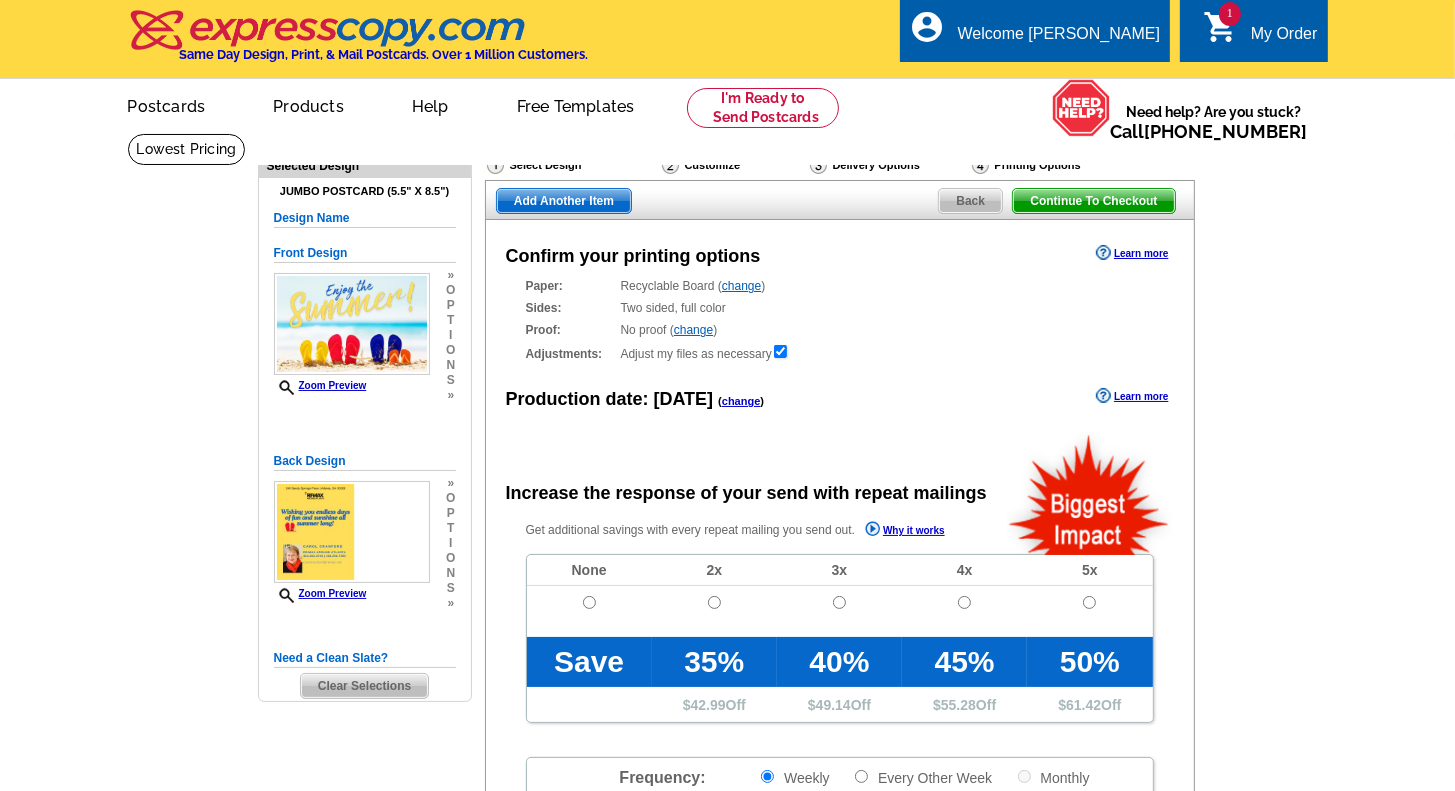 radio on "false" 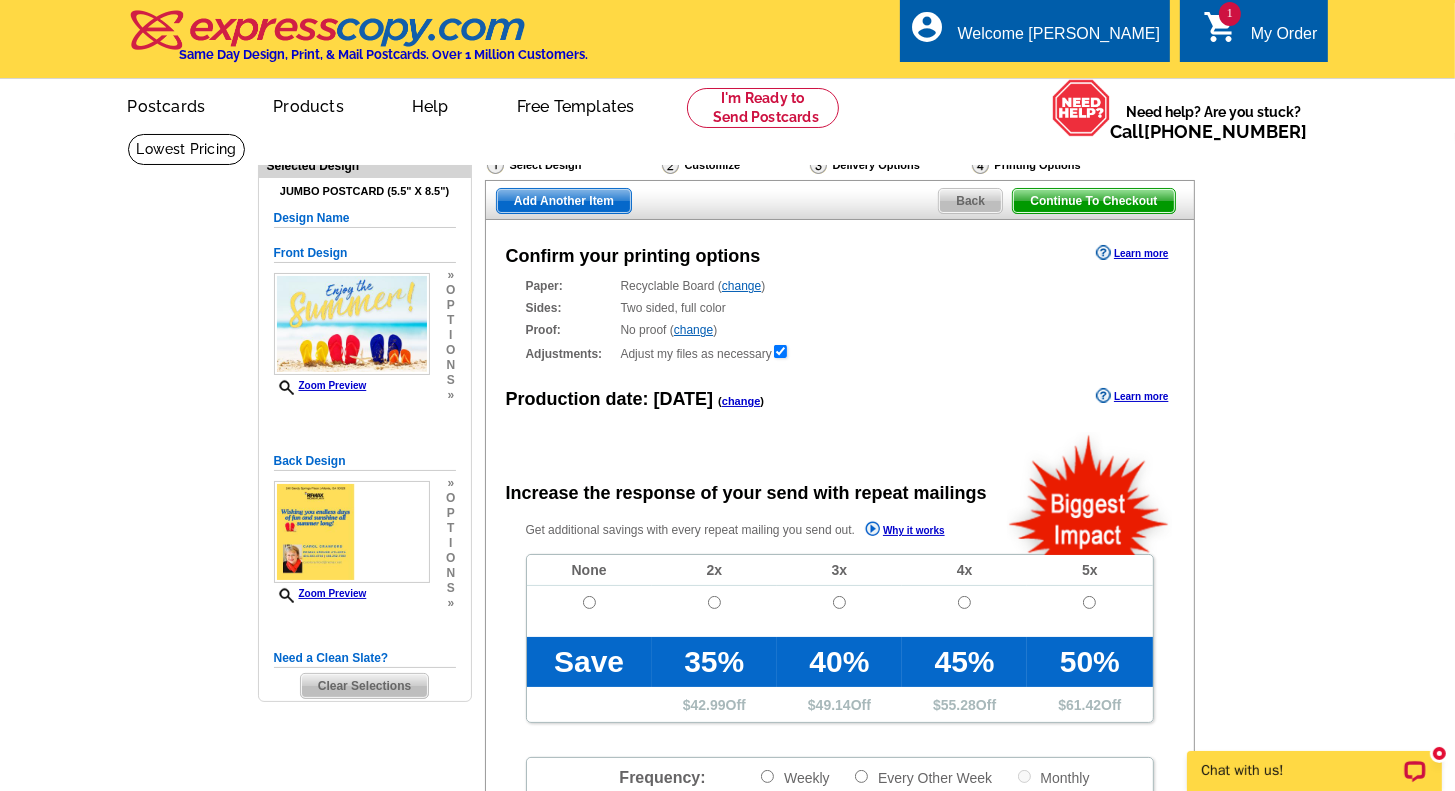 scroll, scrollTop: 0, scrollLeft: 0, axis: both 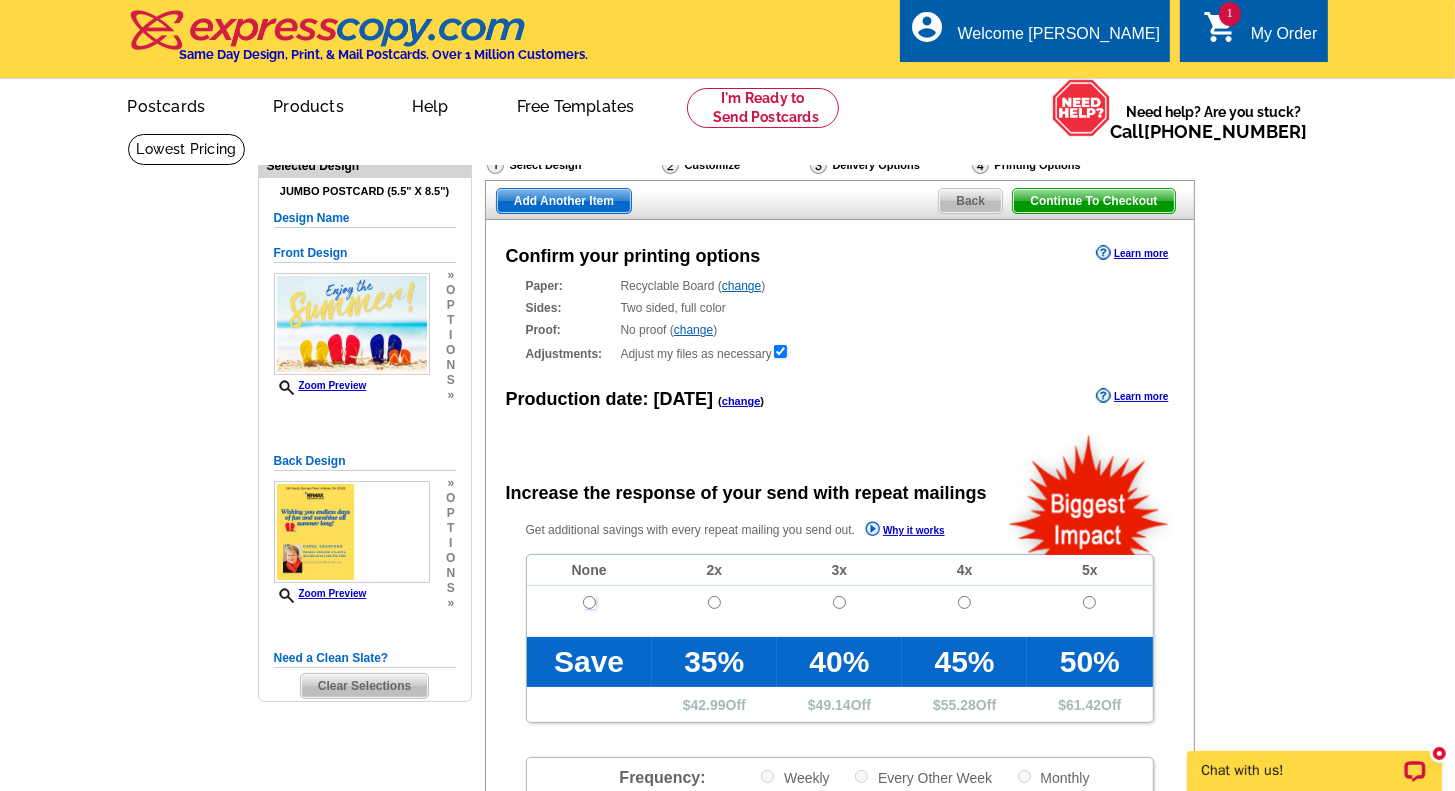 click at bounding box center [589, 602] 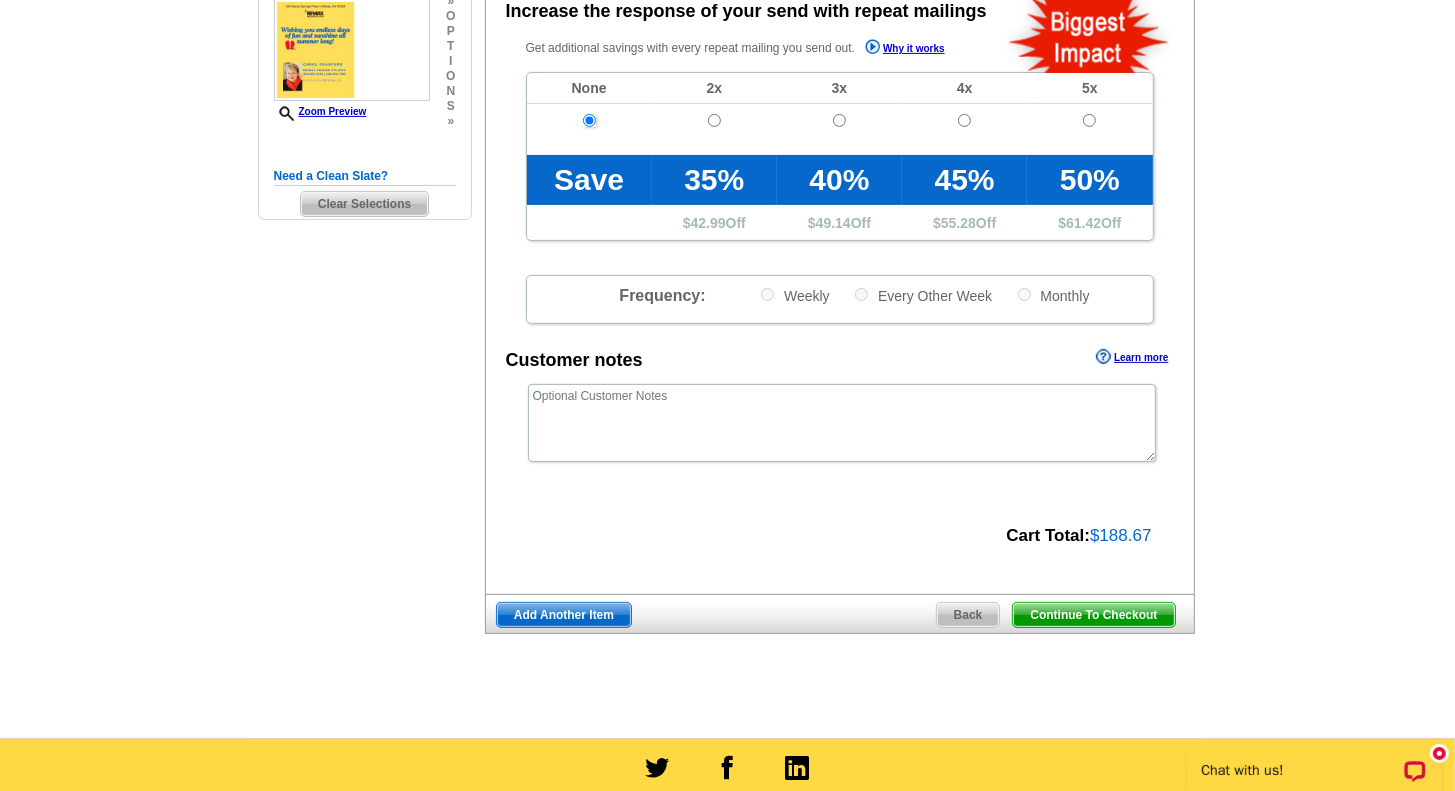 scroll, scrollTop: 486, scrollLeft: 0, axis: vertical 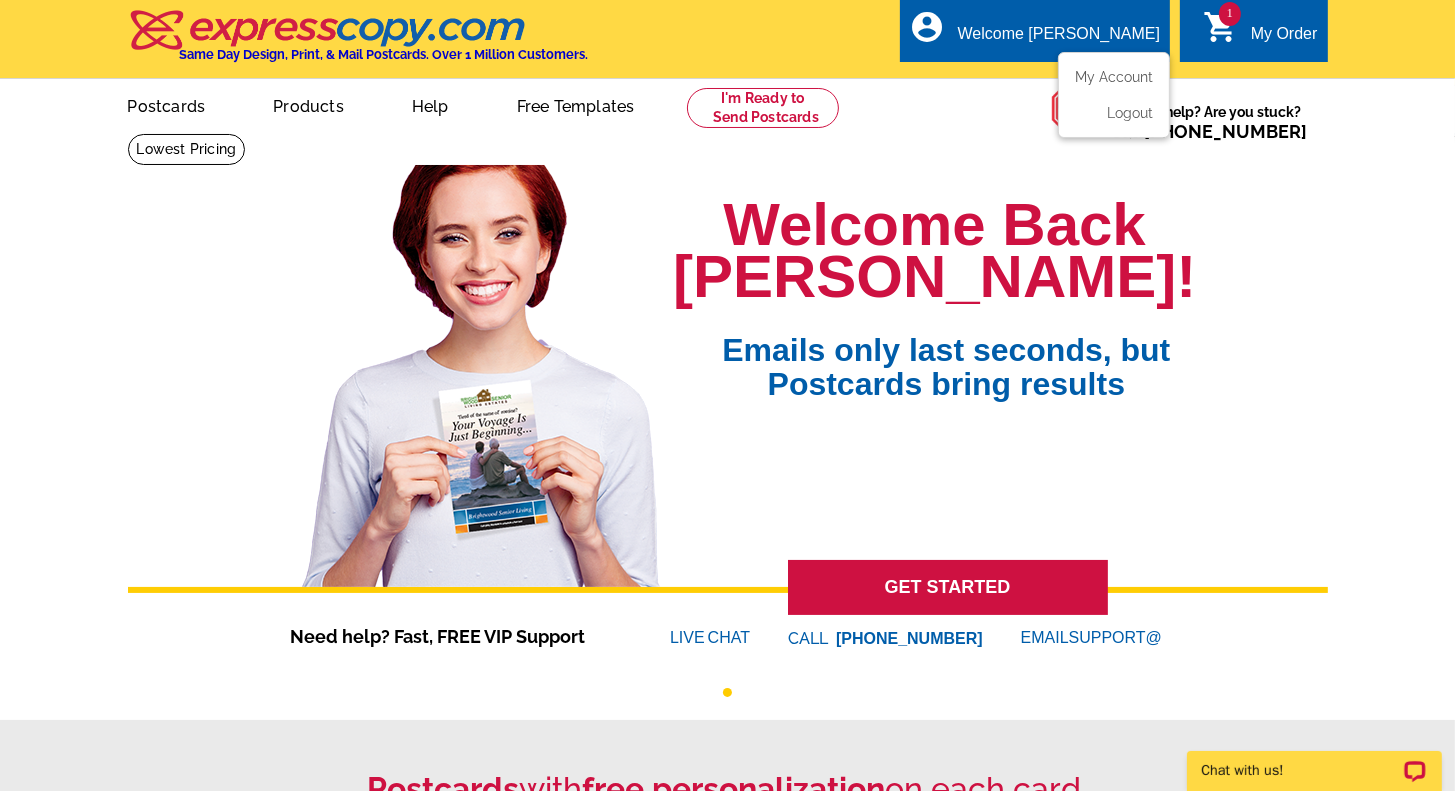 click on "Welcome [PERSON_NAME]" at bounding box center (1059, 39) 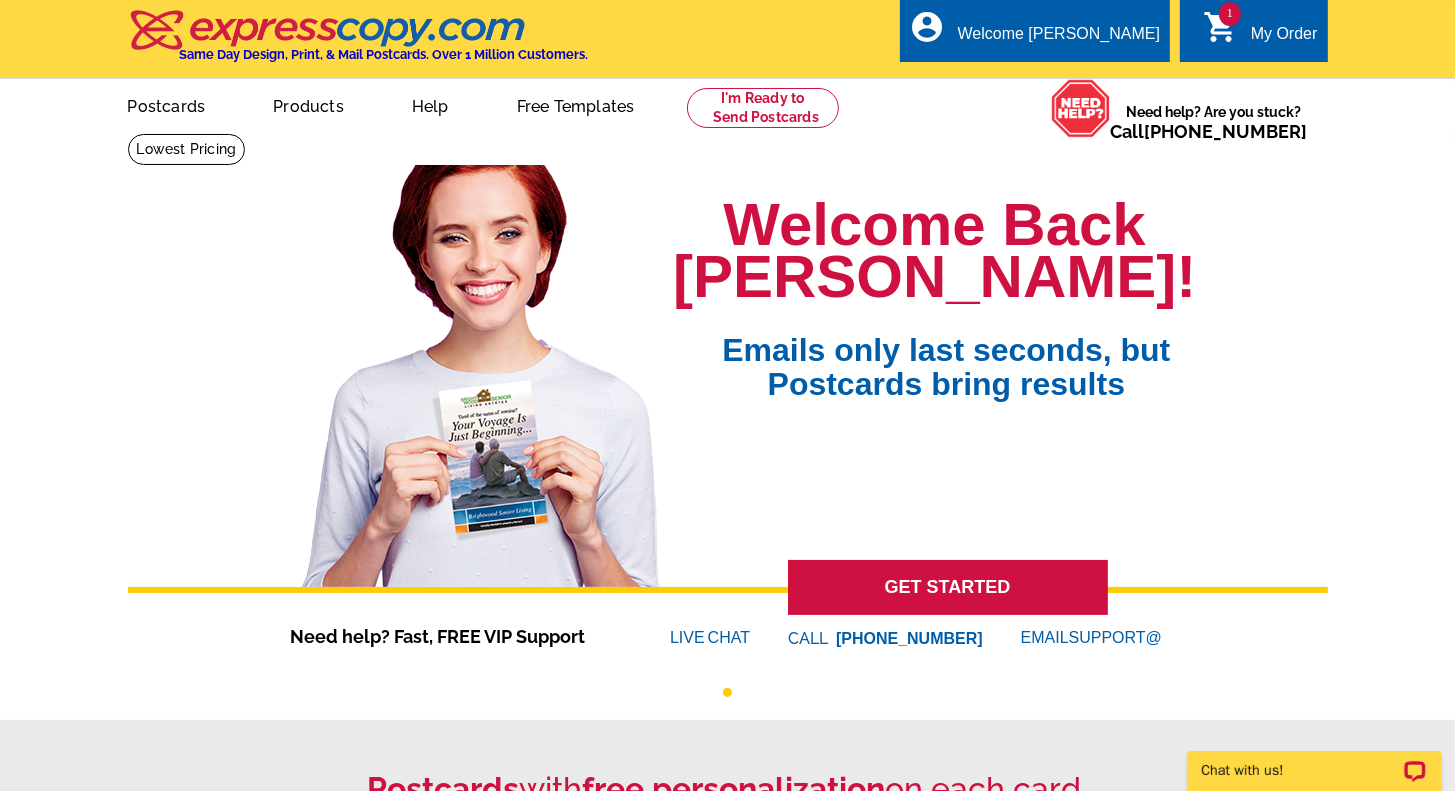 click on "My Order" at bounding box center (1284, 39) 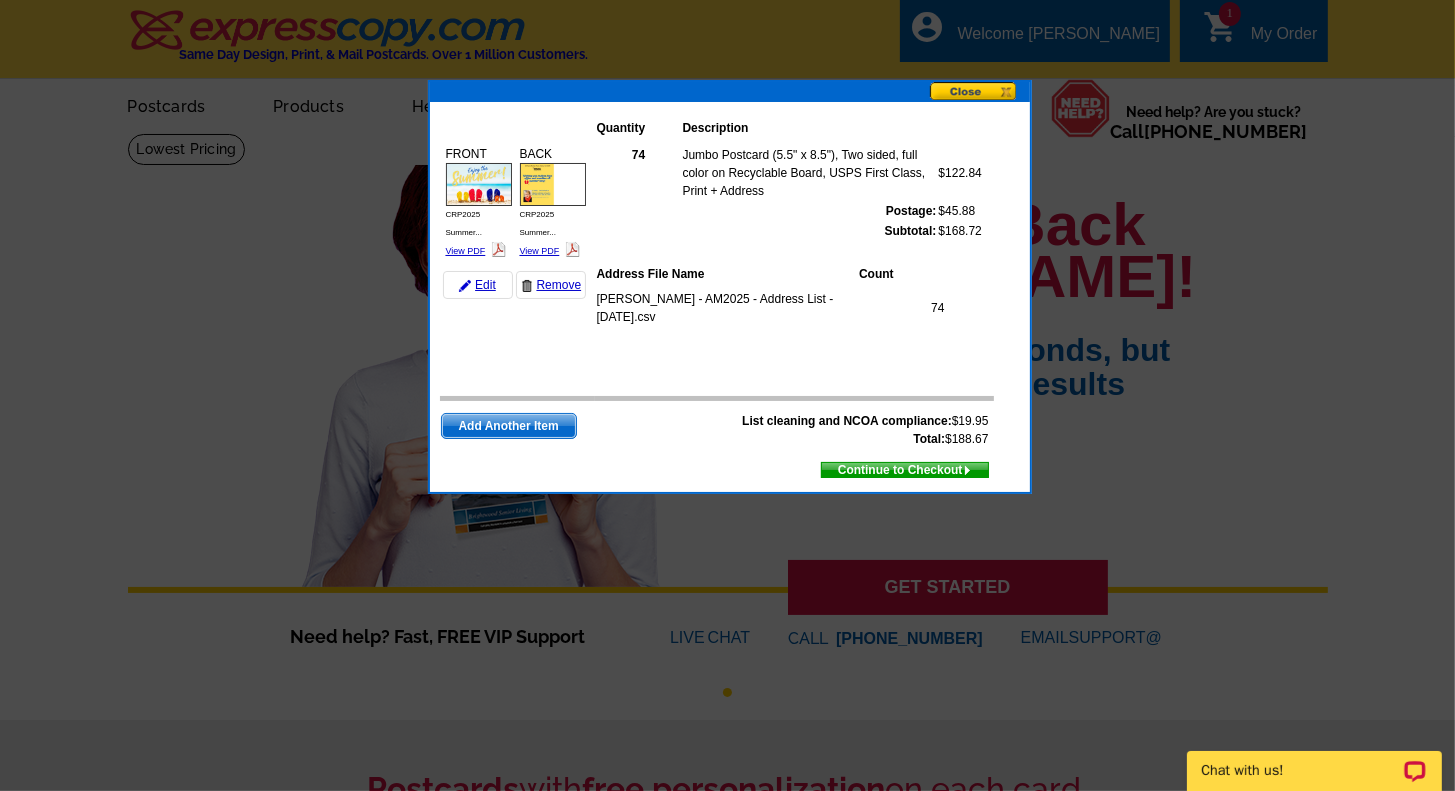 click on "Add Another Item" at bounding box center [509, 426] 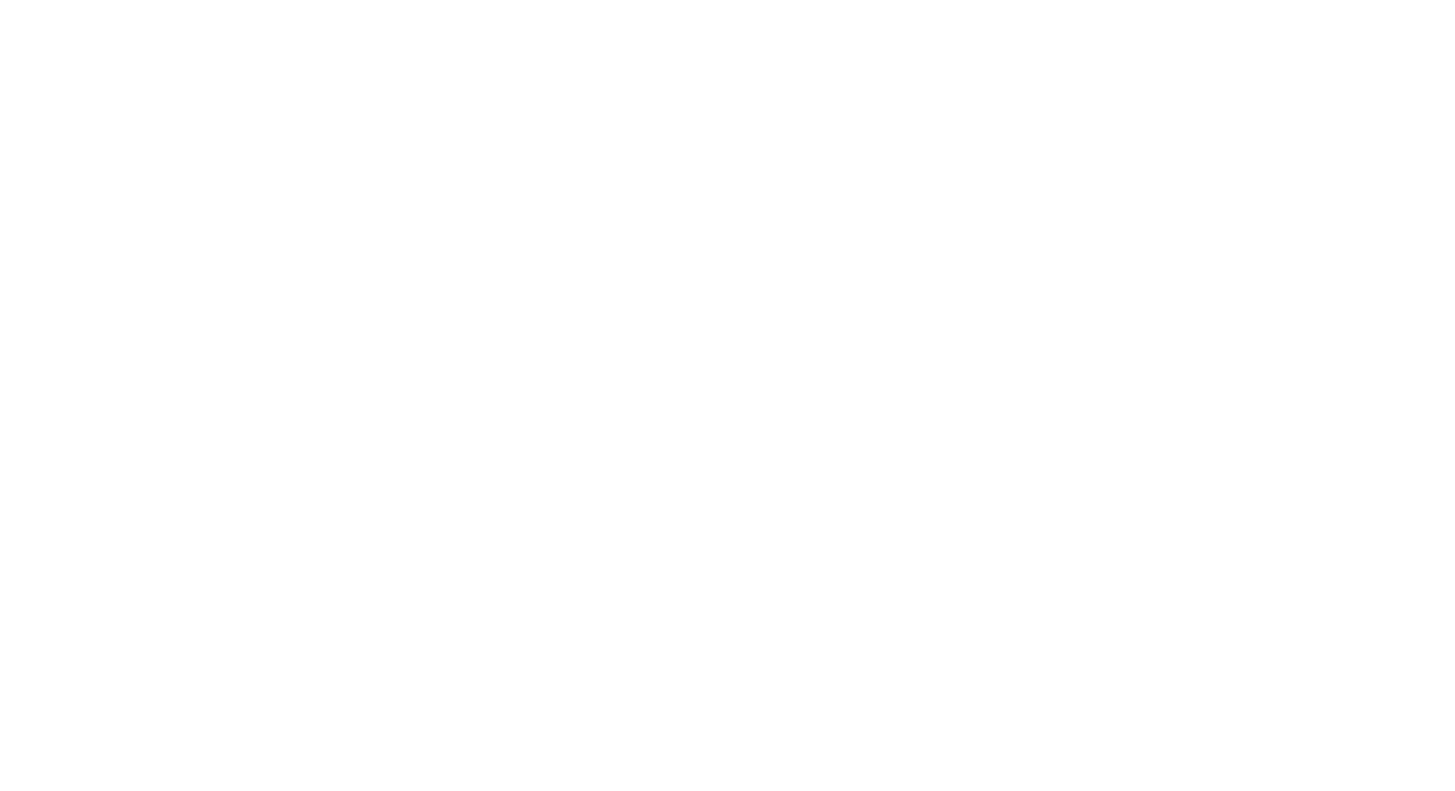 scroll, scrollTop: 0, scrollLeft: 0, axis: both 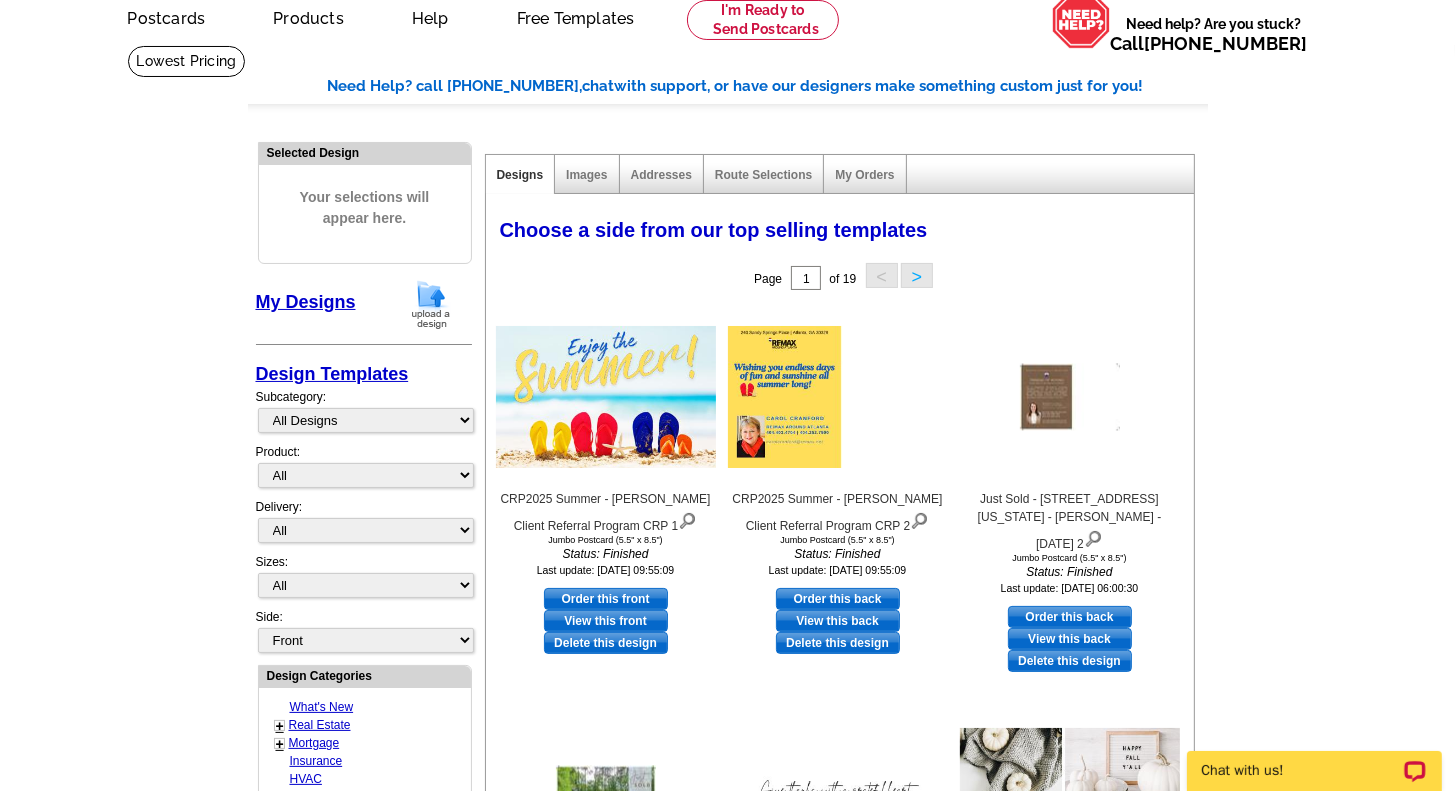 click at bounding box center [431, 304] 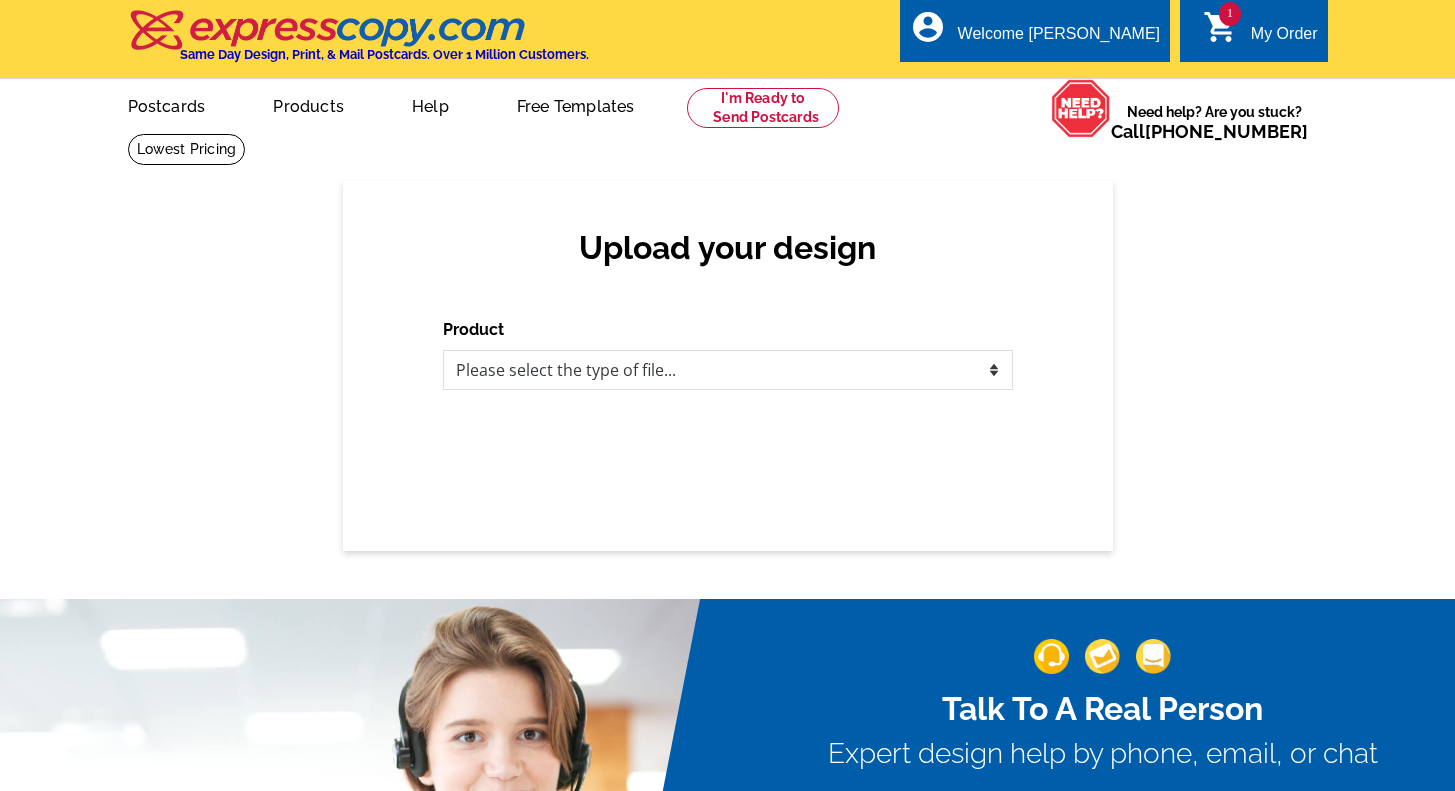 scroll, scrollTop: 0, scrollLeft: 0, axis: both 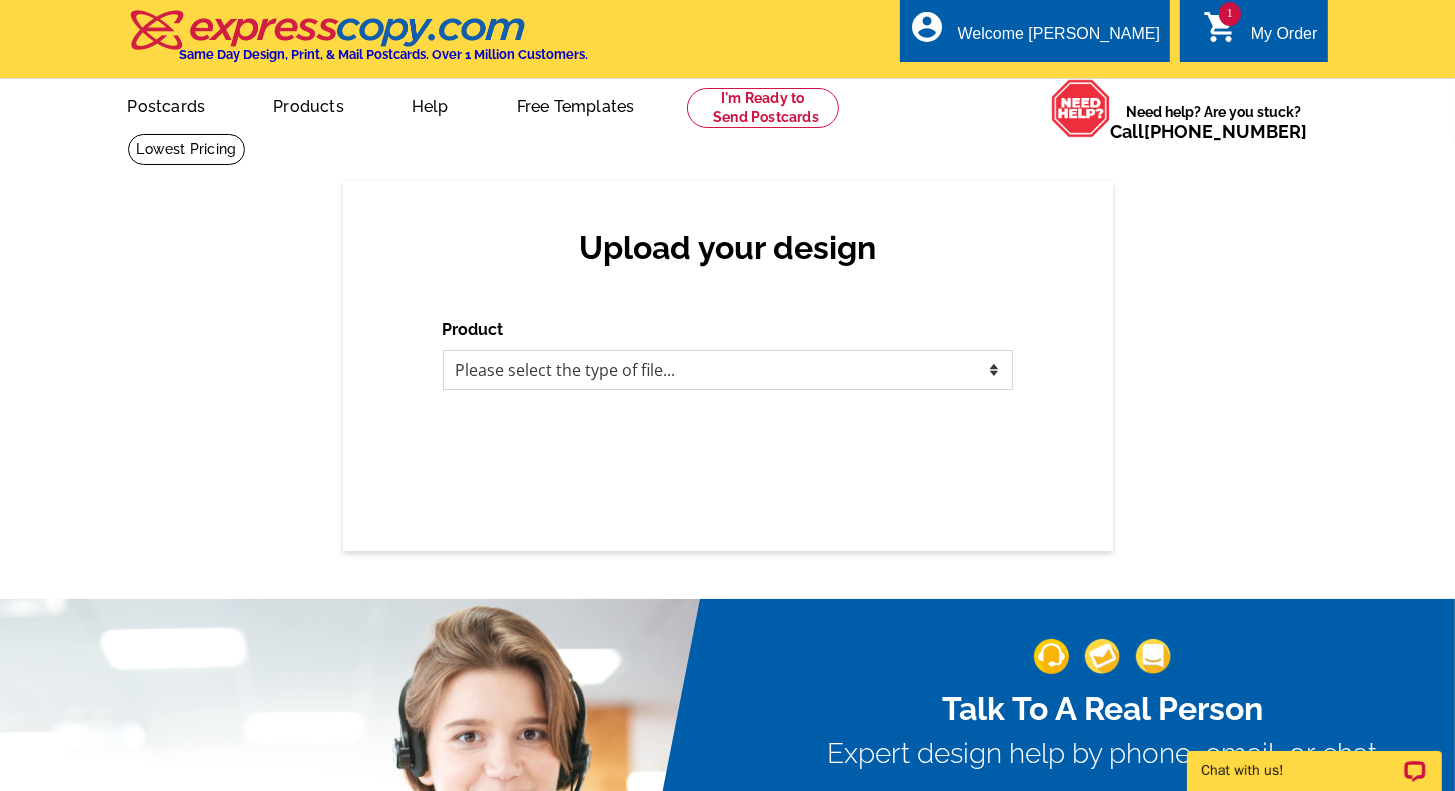 click on "Please select the type of file...
Postcards
Business Cards
Letters and flyers
Greeting Cards
Door Hangers" at bounding box center (728, 370) 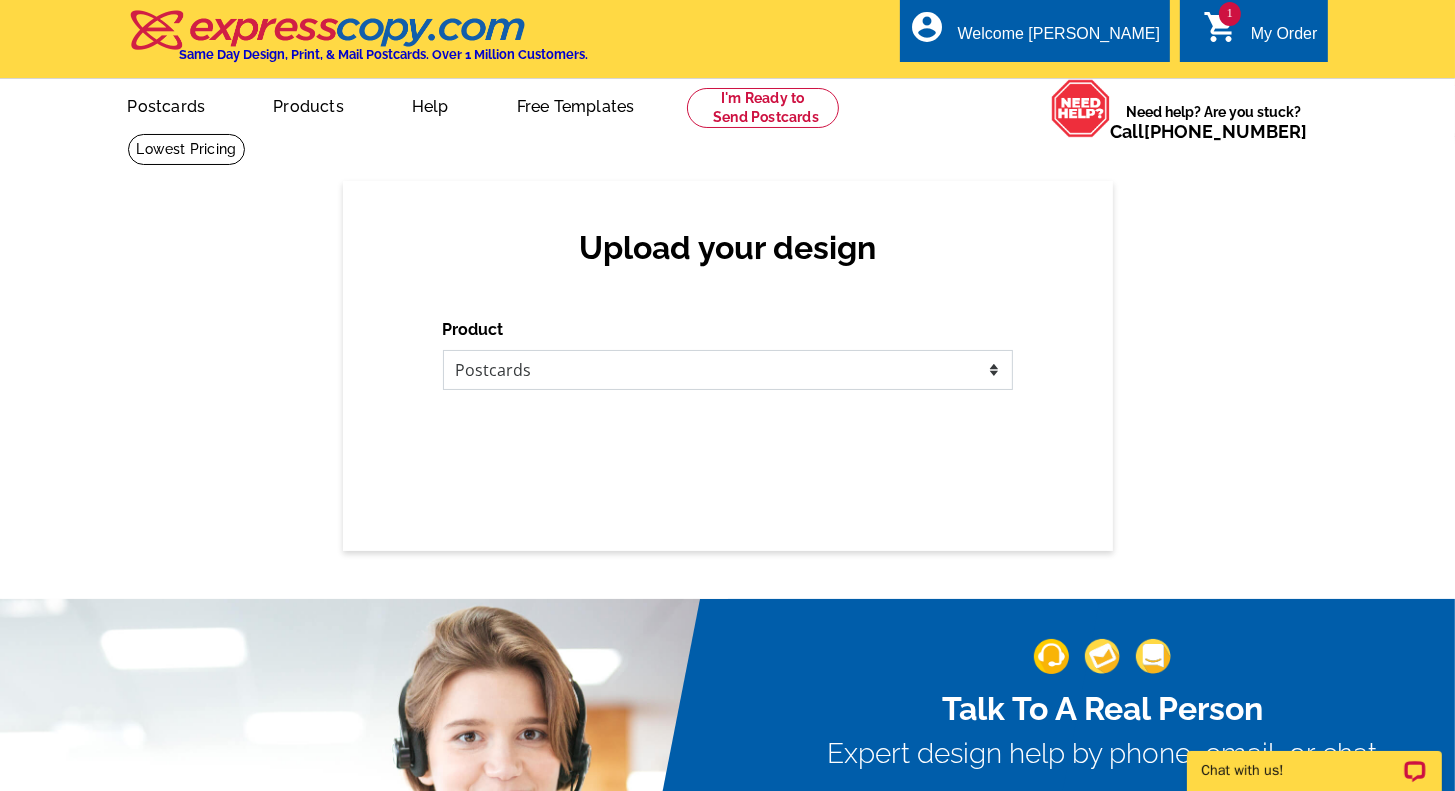 click on "Please select the type of file...
Postcards
Business Cards
Letters and flyers
Greeting Cards
Door Hangers" at bounding box center (728, 370) 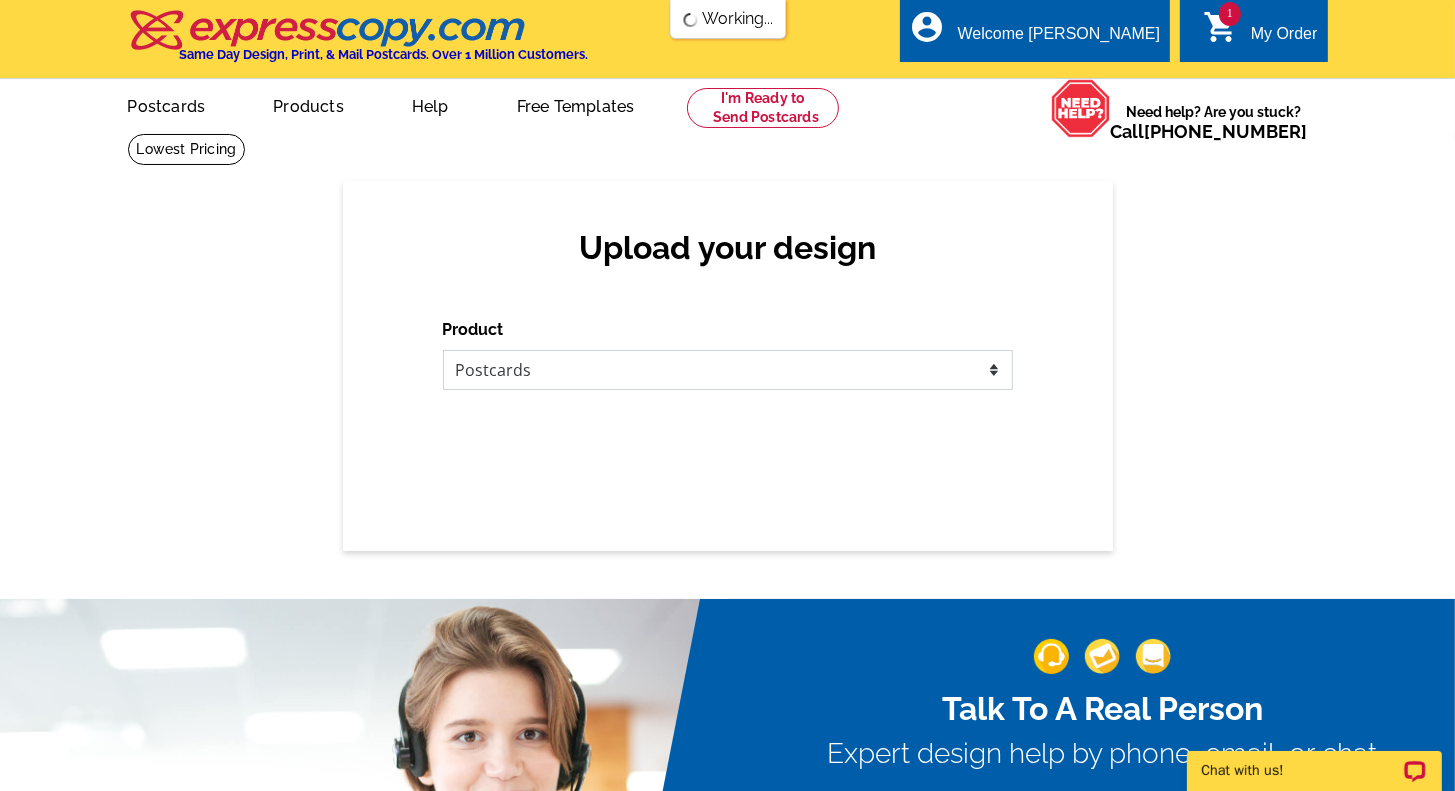 scroll, scrollTop: 0, scrollLeft: 0, axis: both 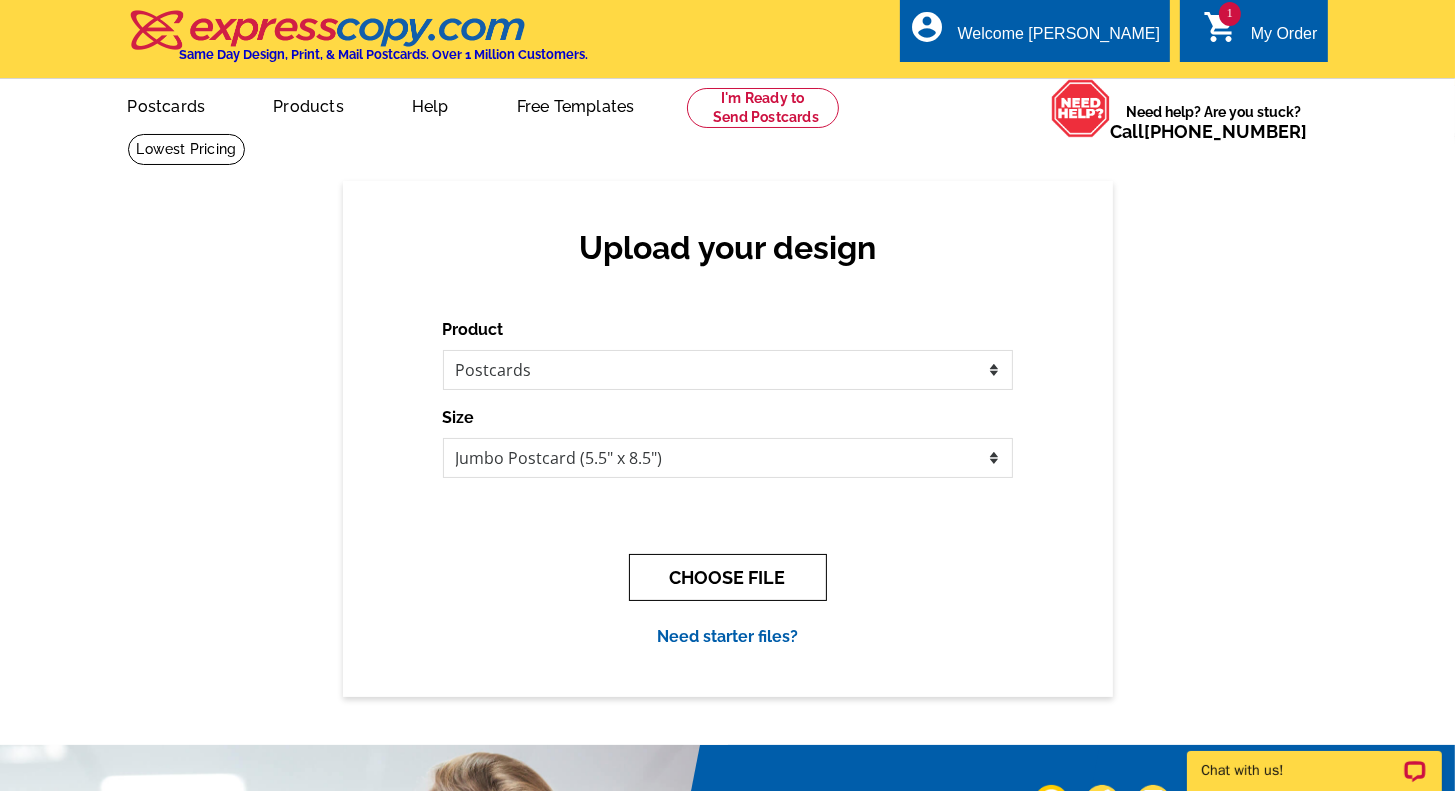 click on "CHOOSE FILE" at bounding box center [728, 577] 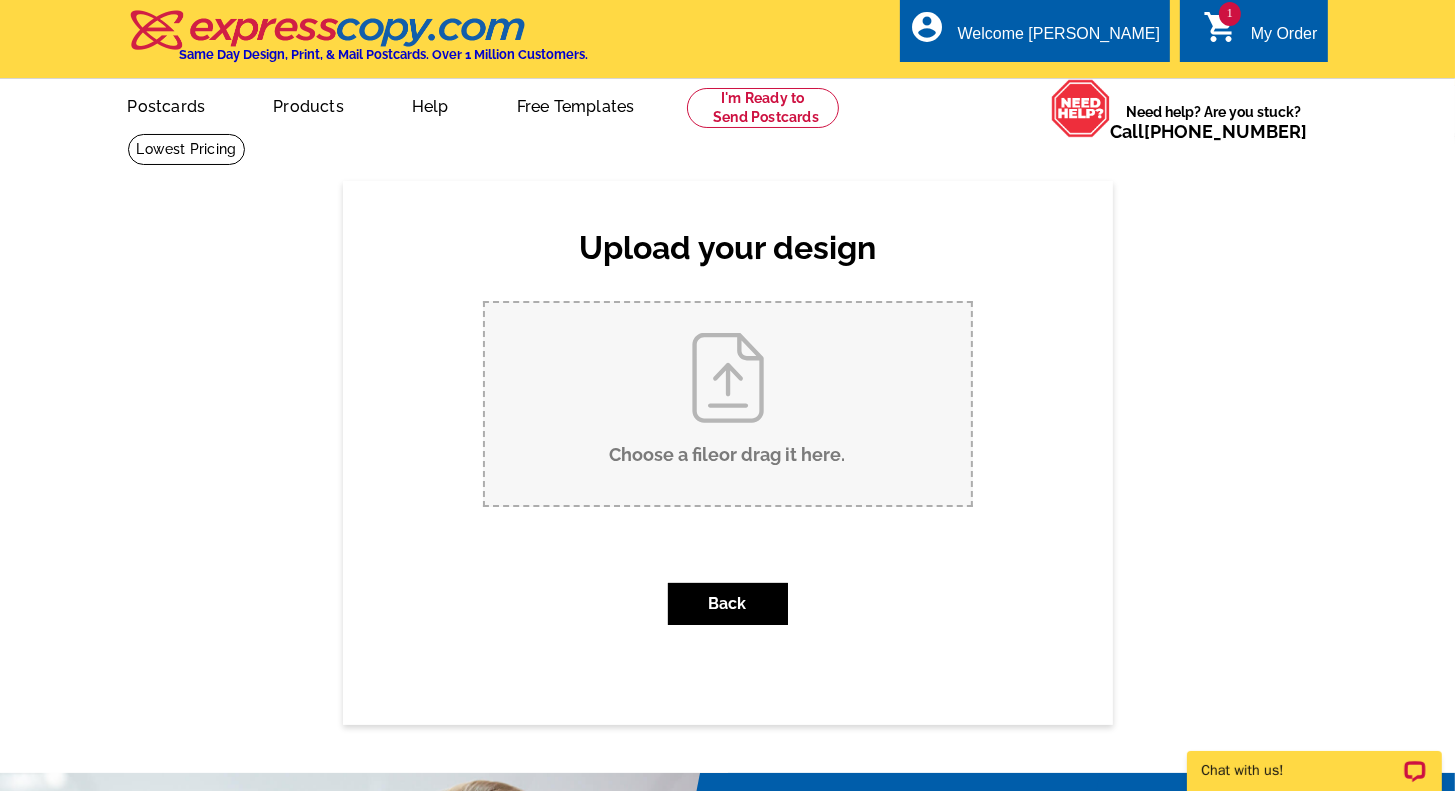 click on "Choose a file  or drag it here ." at bounding box center [728, 404] 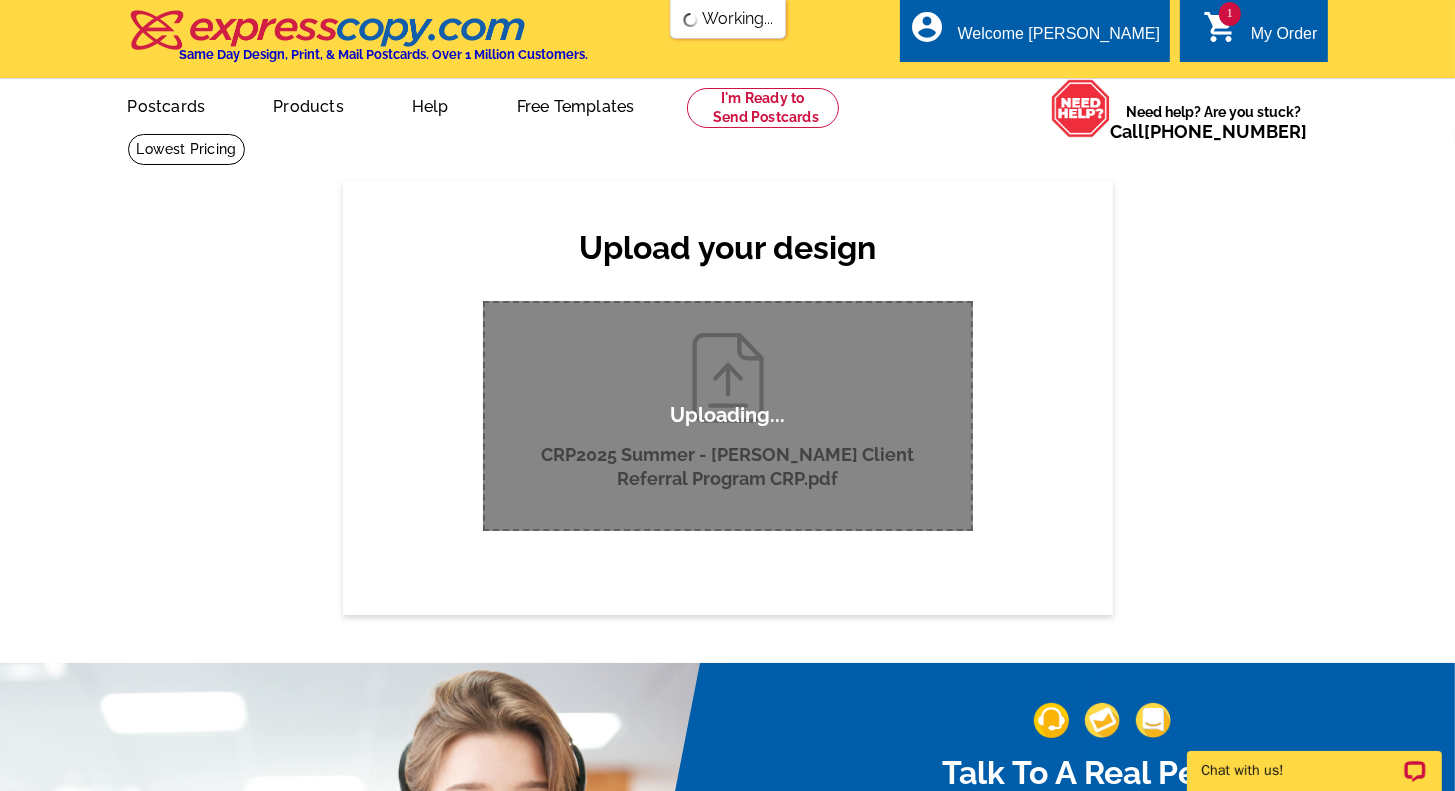 type 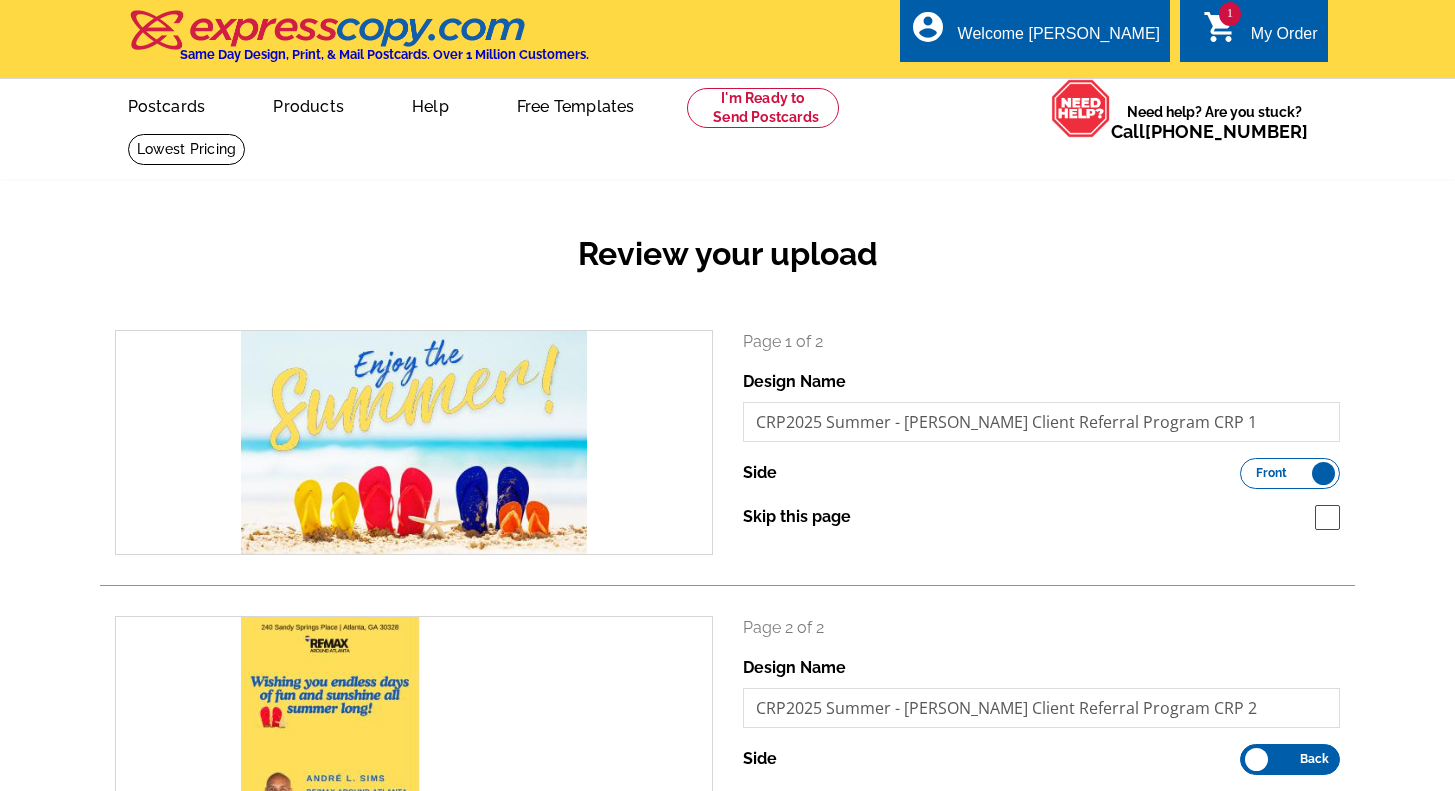 scroll, scrollTop: 0, scrollLeft: 0, axis: both 